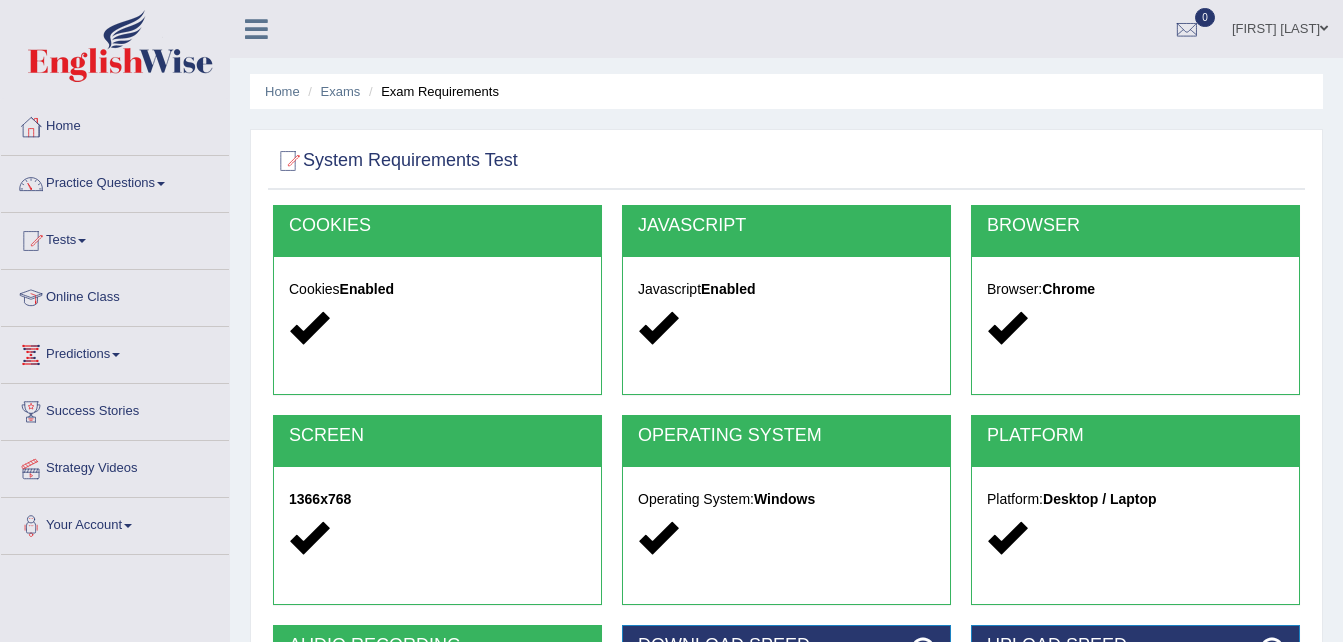 scroll, scrollTop: 408, scrollLeft: 0, axis: vertical 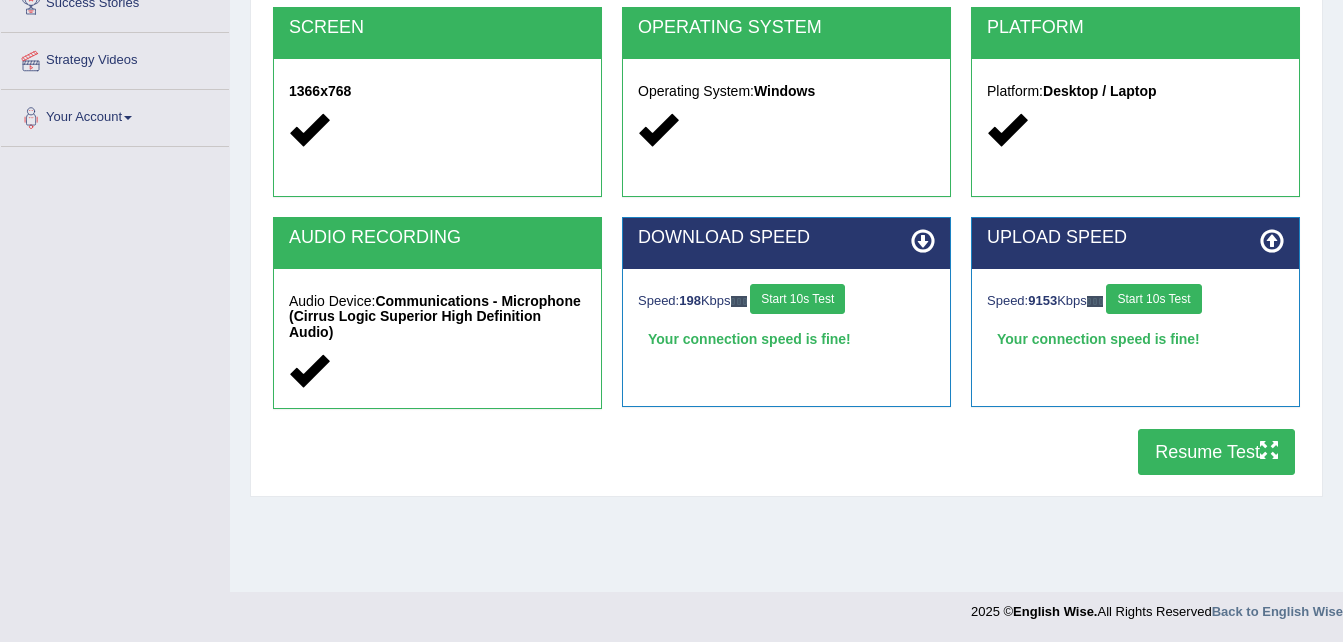 click on "Resume Test" at bounding box center (1216, 452) 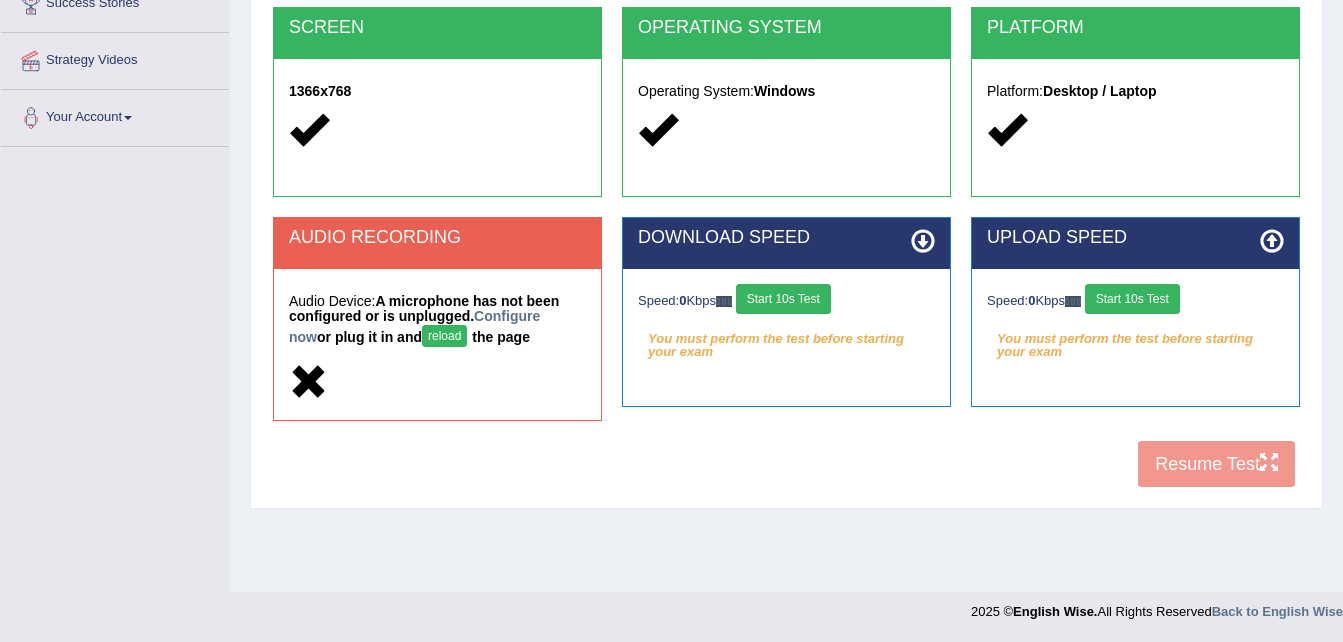 scroll, scrollTop: 408, scrollLeft: 0, axis: vertical 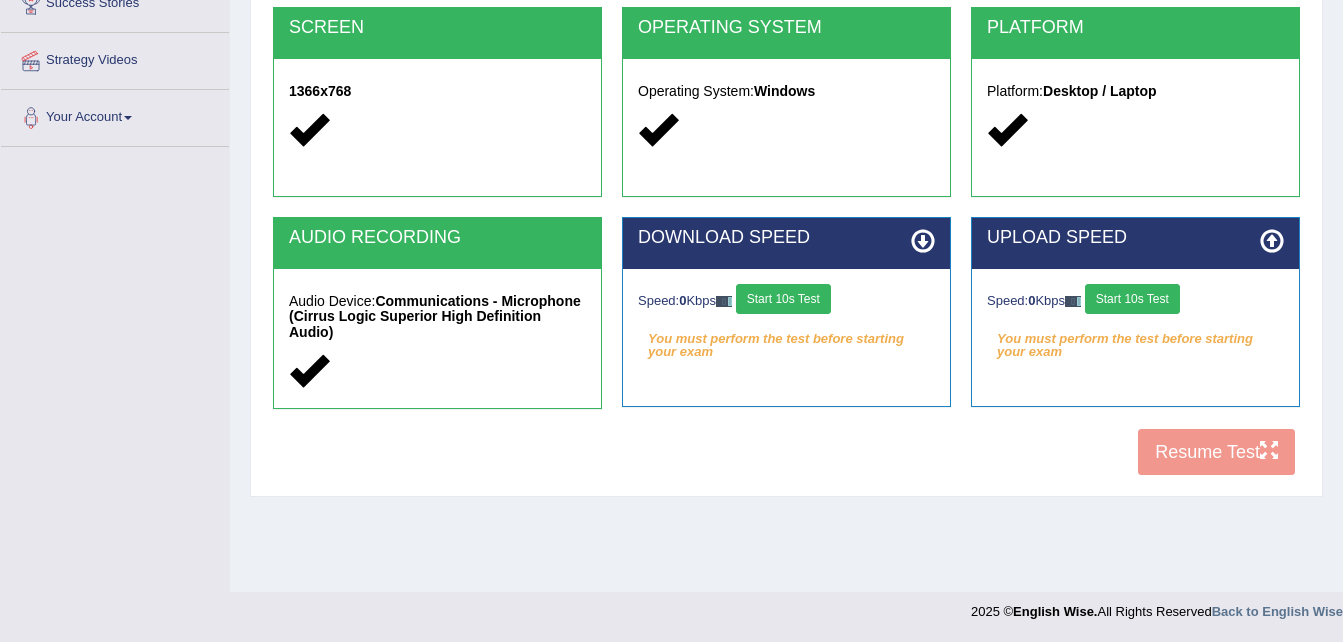 click on "Start 10s Test" at bounding box center [783, 299] 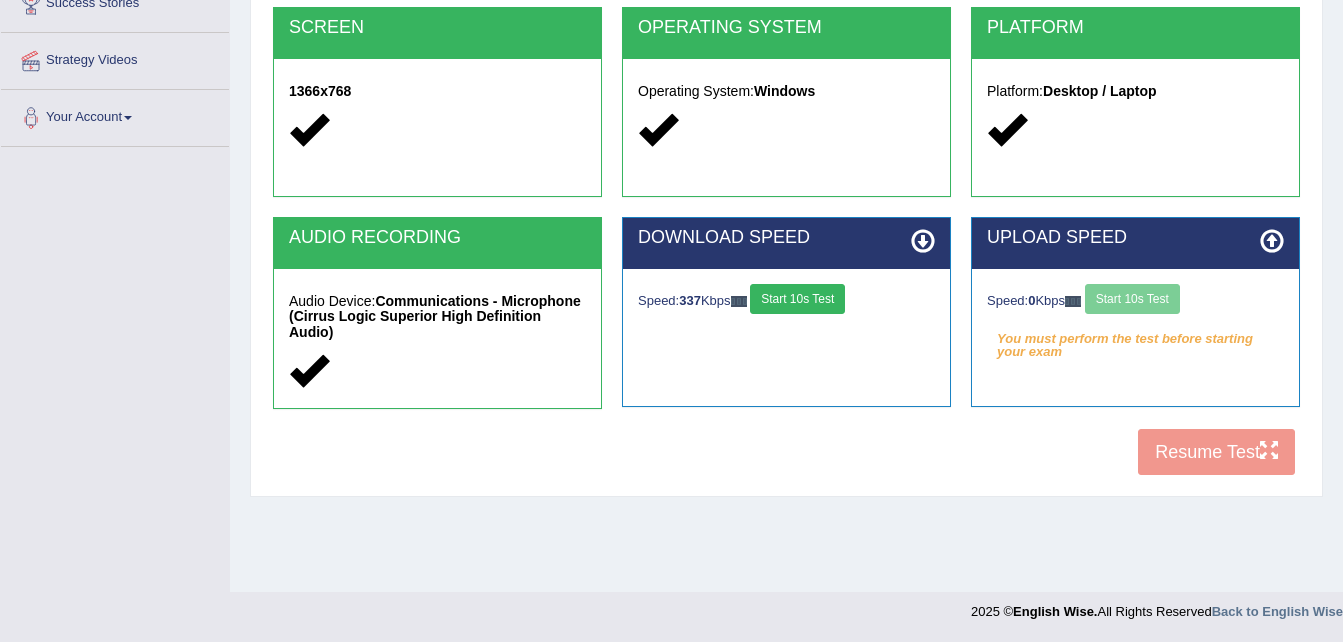 click on "Start 10s Test" at bounding box center [797, 299] 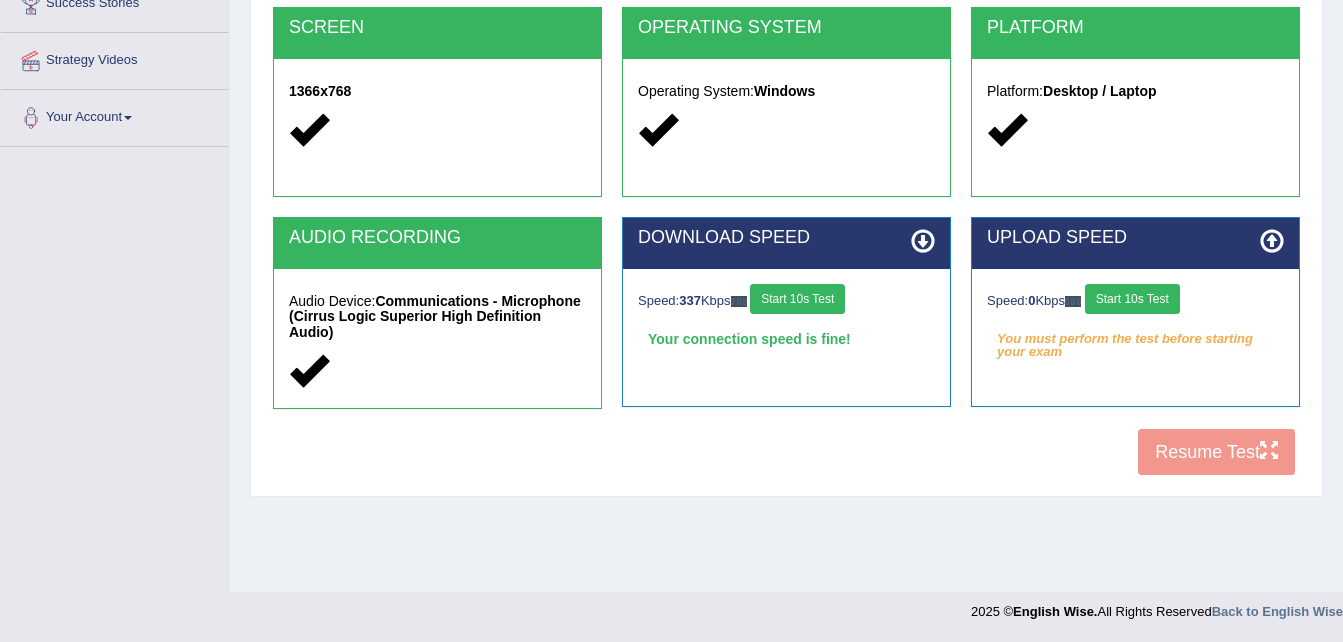 click on "Start 10s Test" at bounding box center (1132, 299) 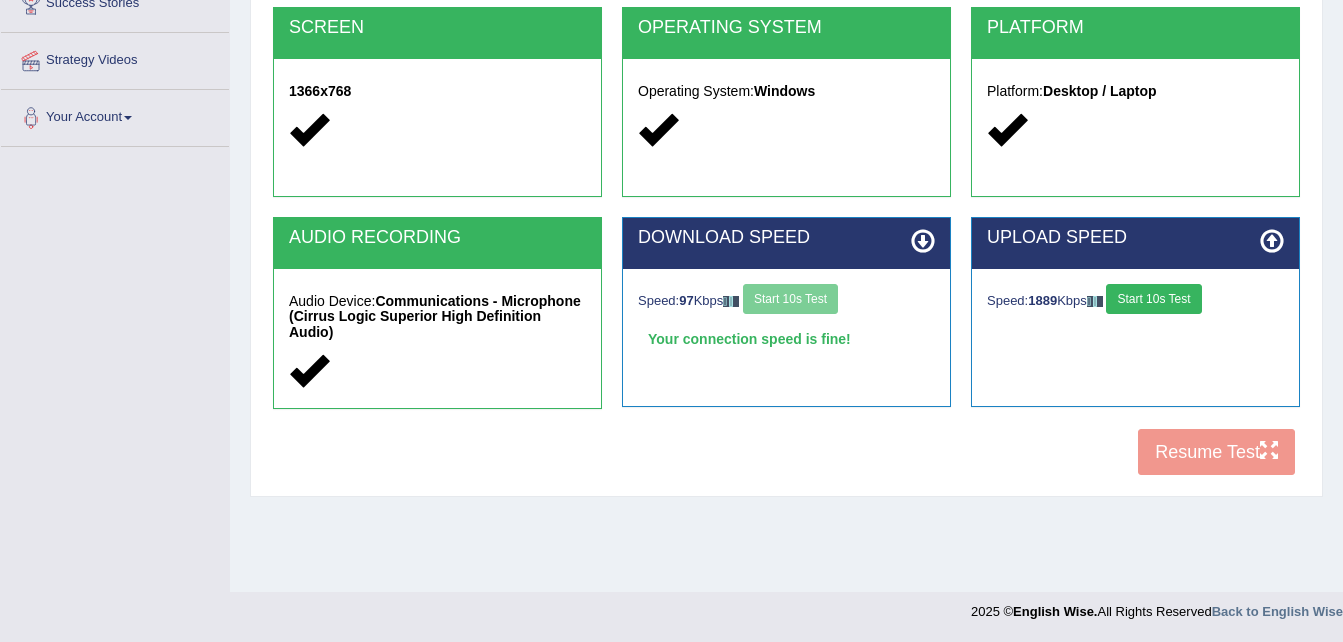 click on "Start 10s Test" at bounding box center (1153, 299) 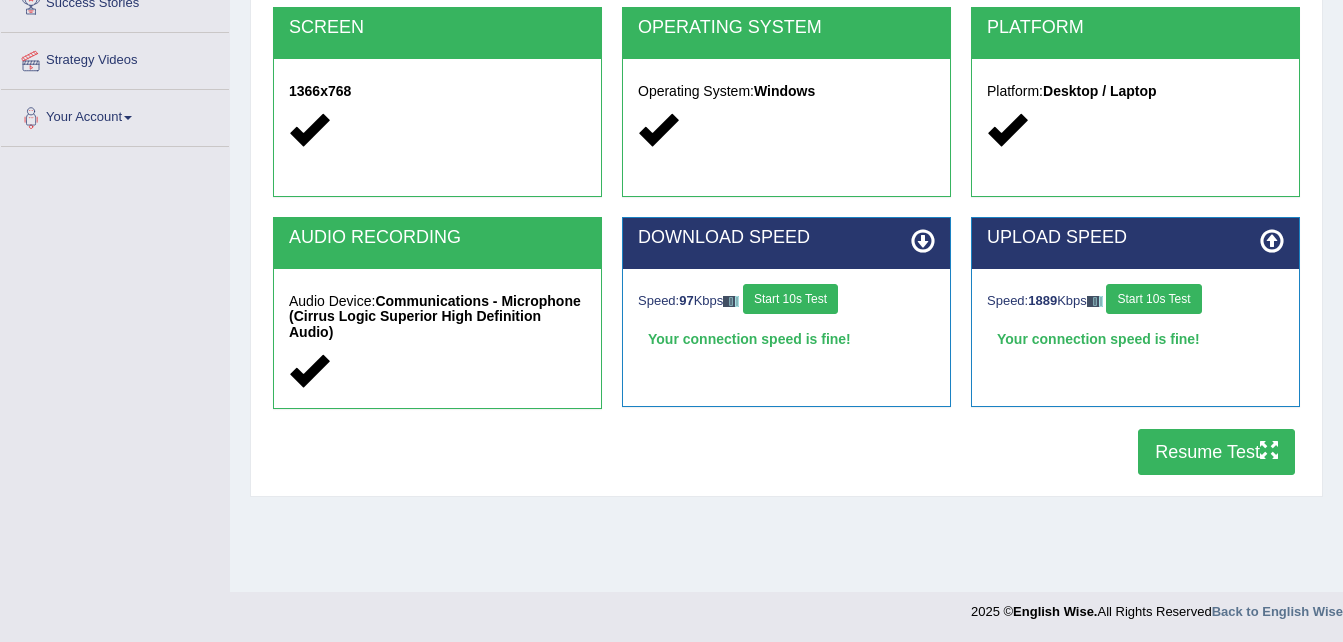 click on "Resume Test" at bounding box center [1216, 452] 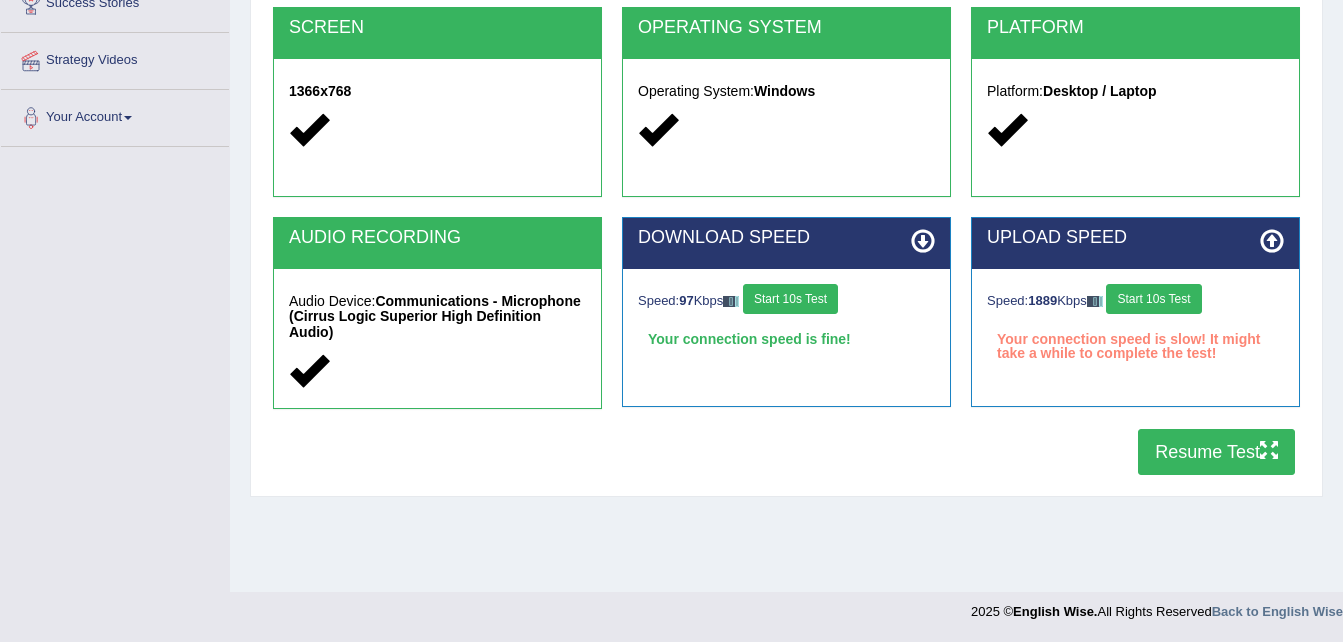 type 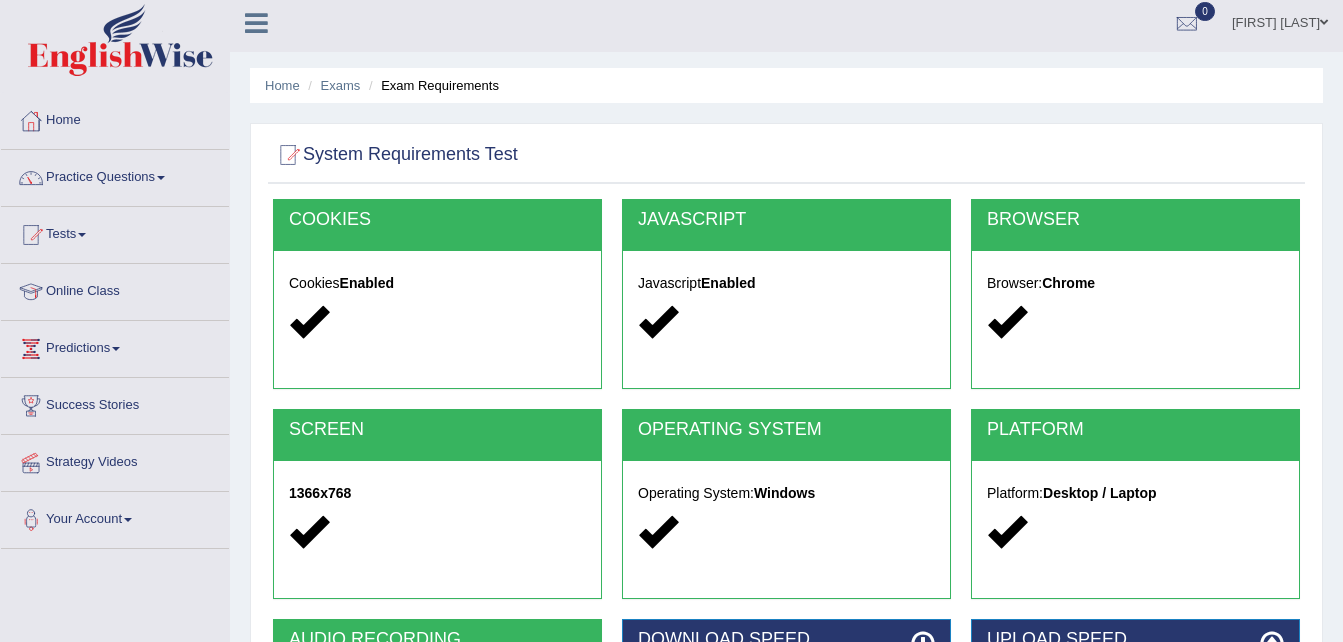 scroll, scrollTop: 0, scrollLeft: 0, axis: both 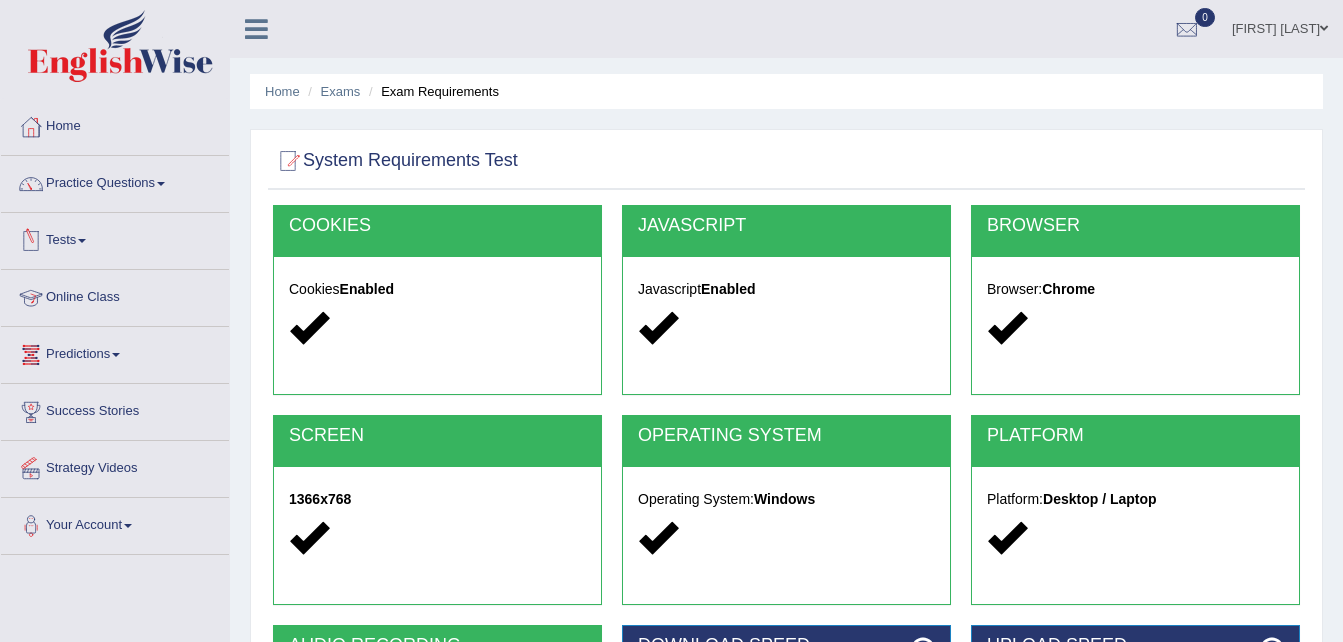click on "Tests" at bounding box center (115, 238) 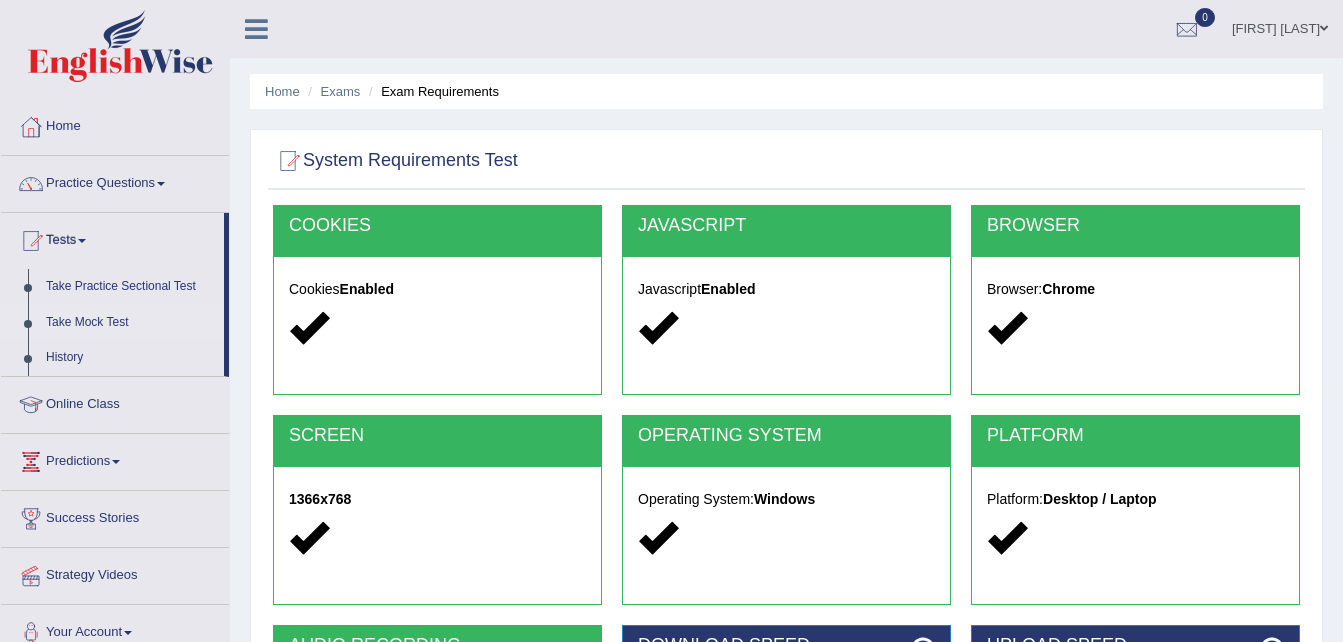 click on "Take Mock Test" at bounding box center (130, 323) 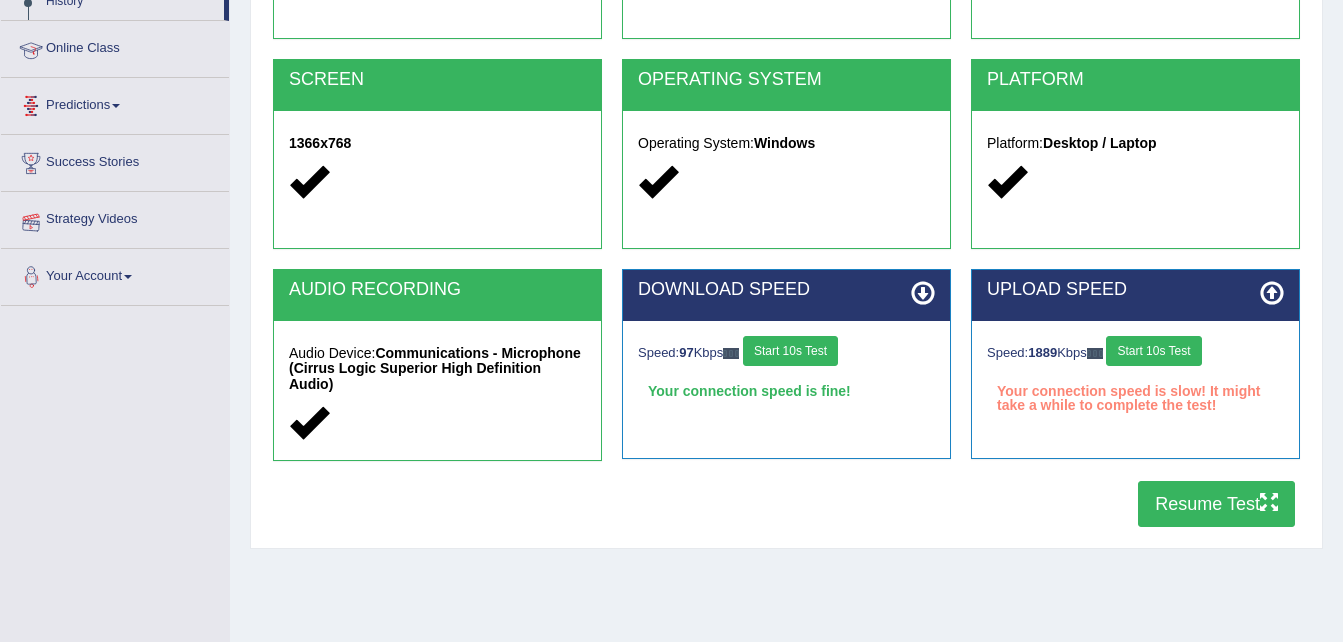 scroll, scrollTop: 408, scrollLeft: 0, axis: vertical 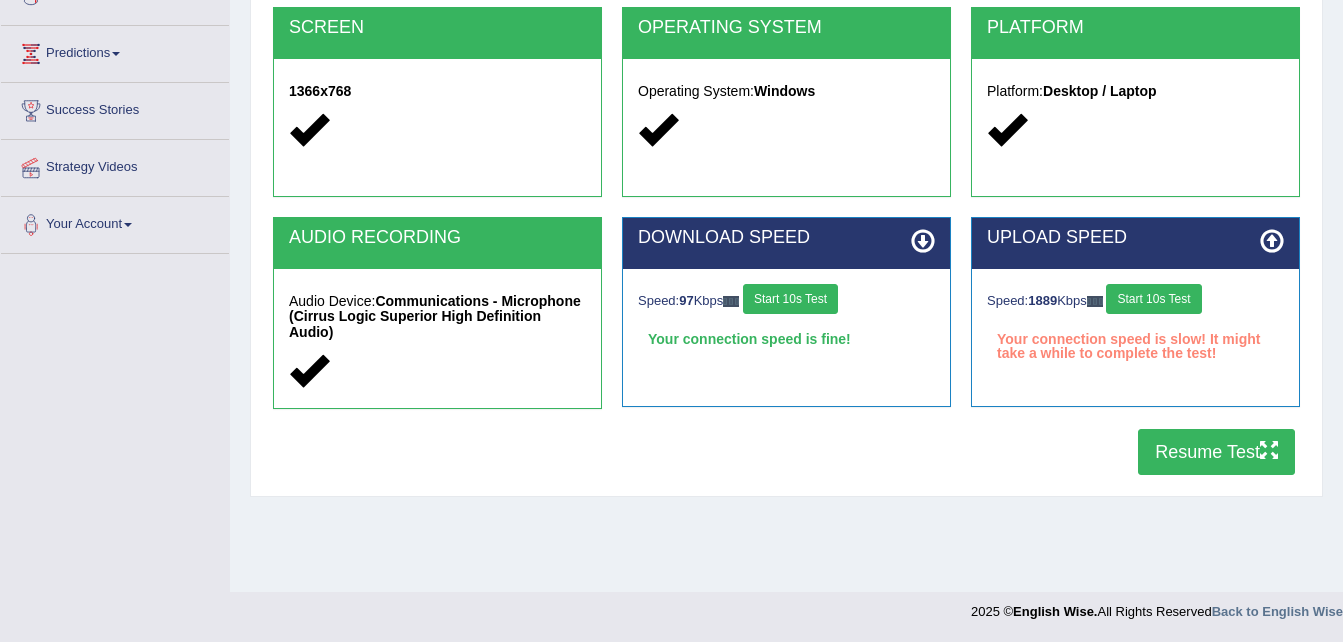 click on "Start 10s Test" at bounding box center (790, 299) 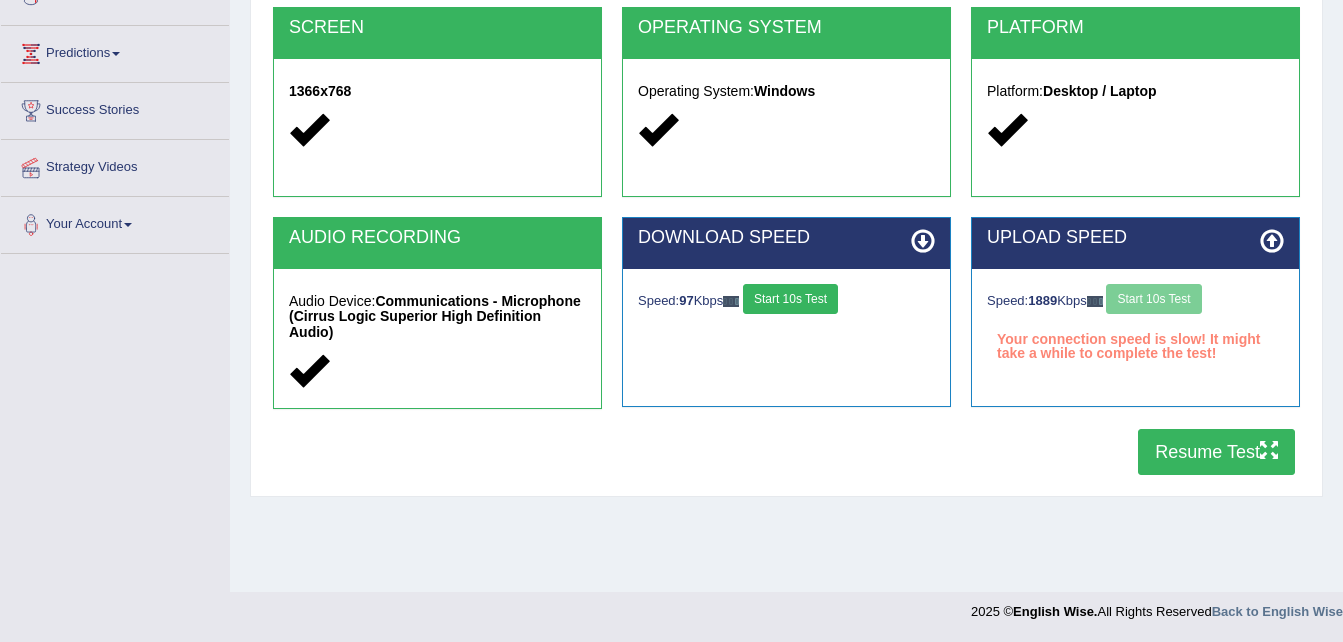click on "Start 10s Test" at bounding box center (790, 299) 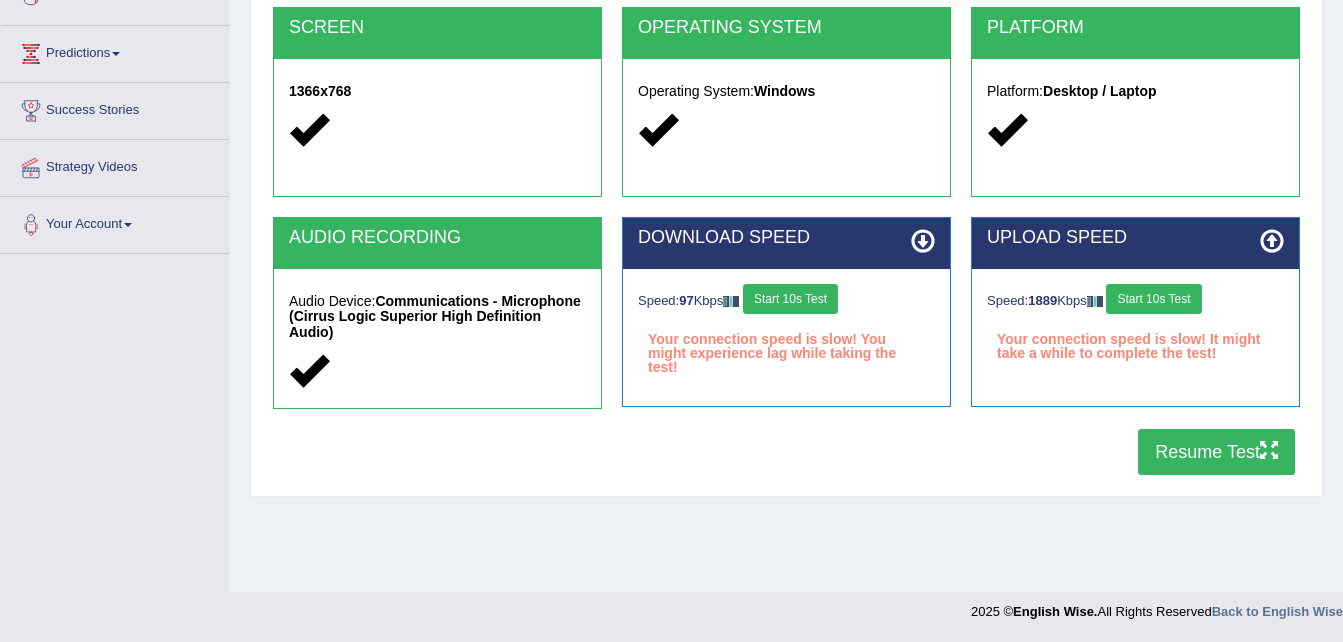 click on "Start 10s Test" at bounding box center (790, 299) 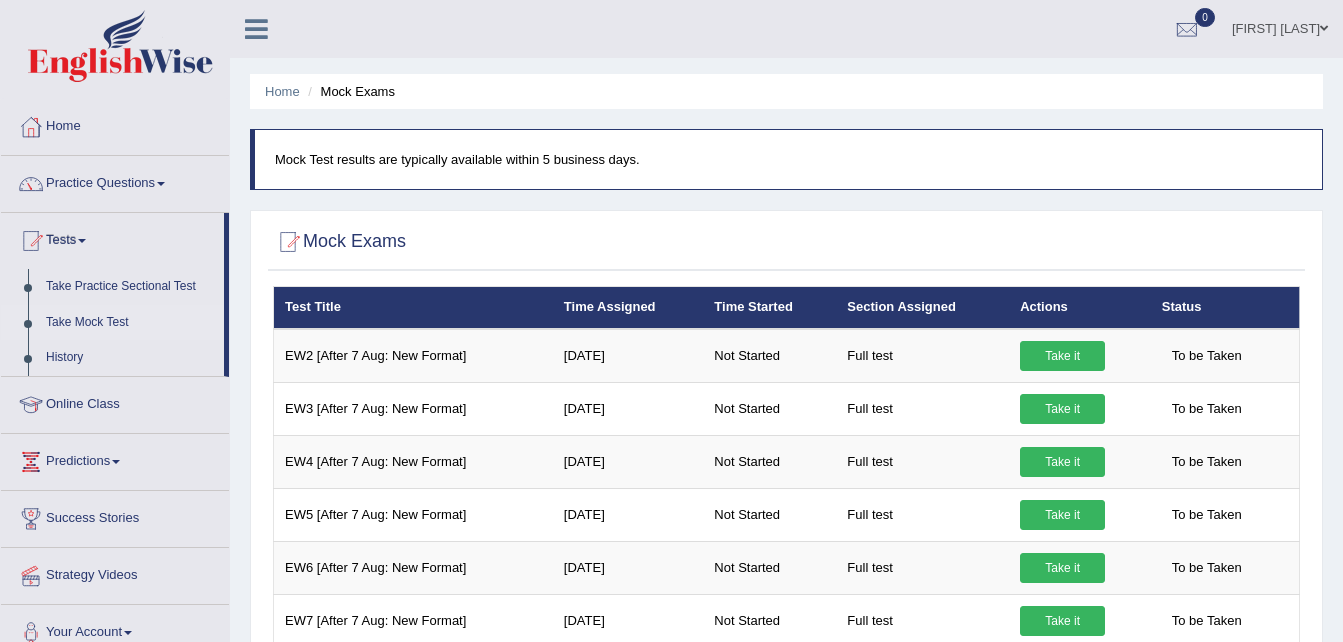 scroll, scrollTop: 0, scrollLeft: 0, axis: both 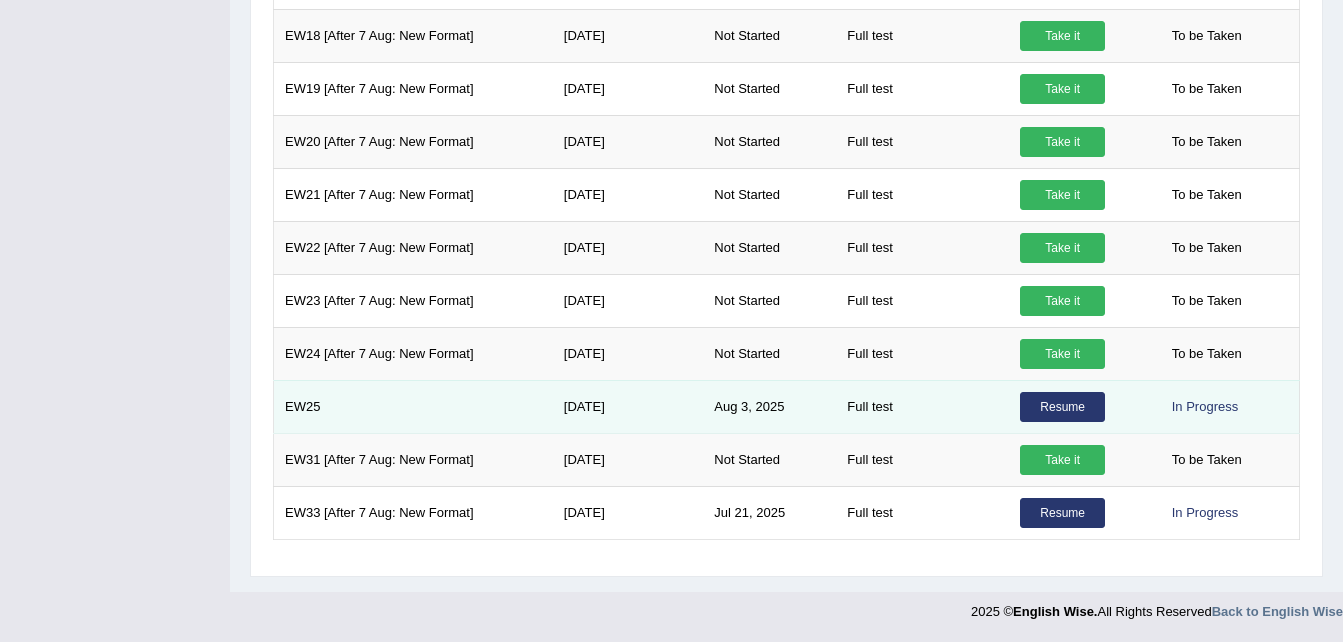 click on "Resume" at bounding box center [1062, 407] 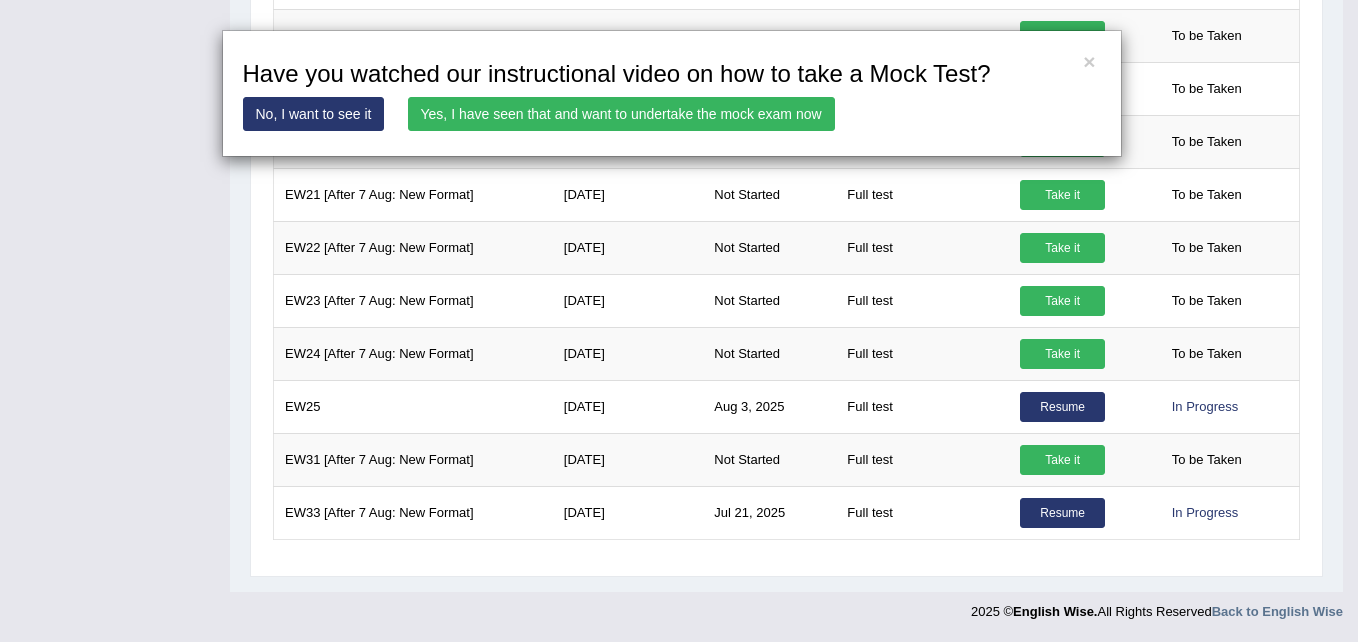 click on "Yes, I have seen that and want to undertake the mock exam now" at bounding box center [621, 114] 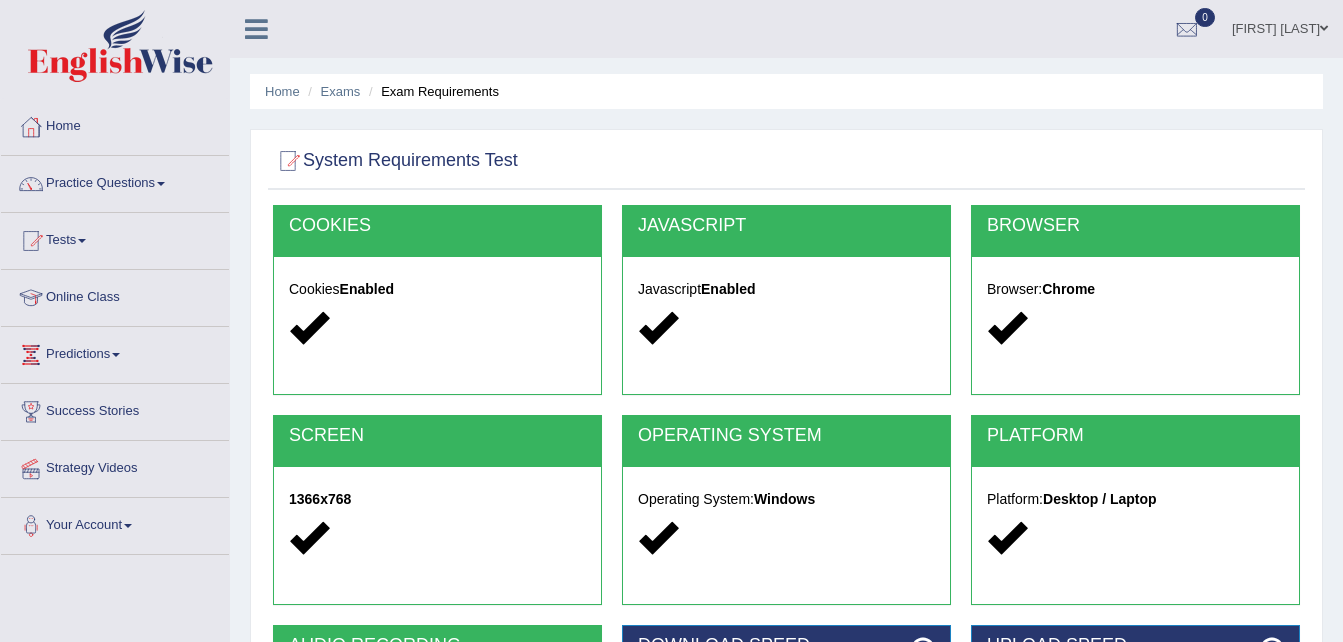 scroll, scrollTop: 0, scrollLeft: 0, axis: both 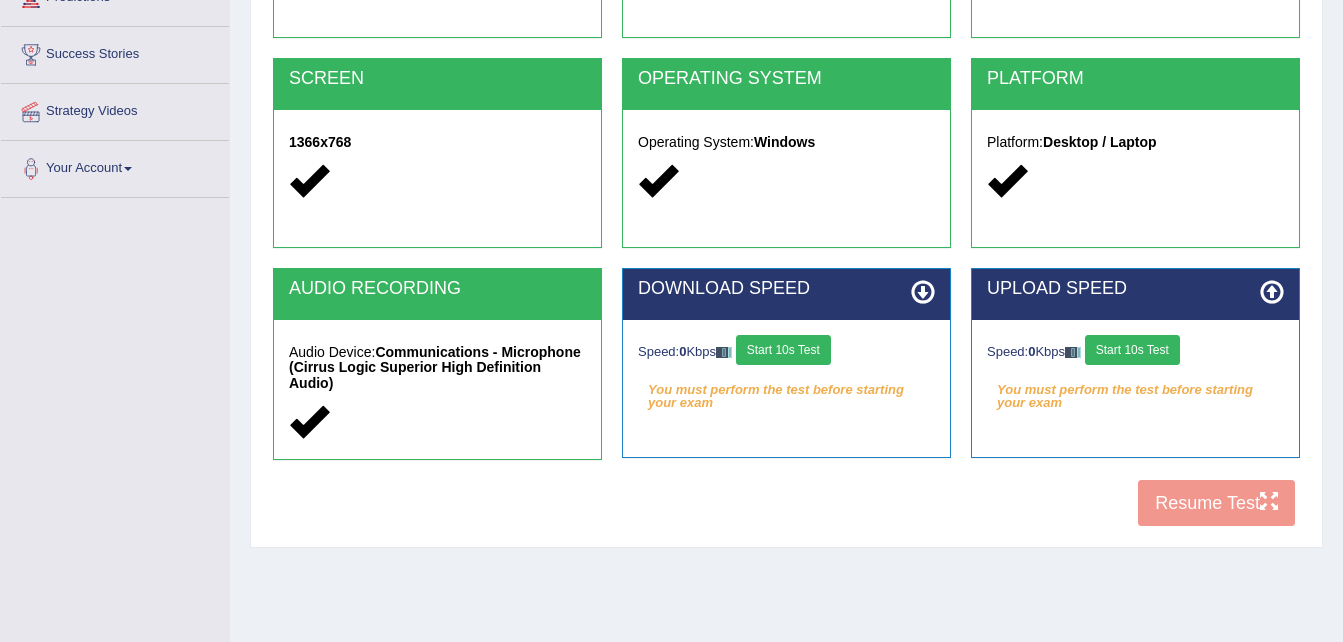 click on "Start 10s Test" at bounding box center (783, 350) 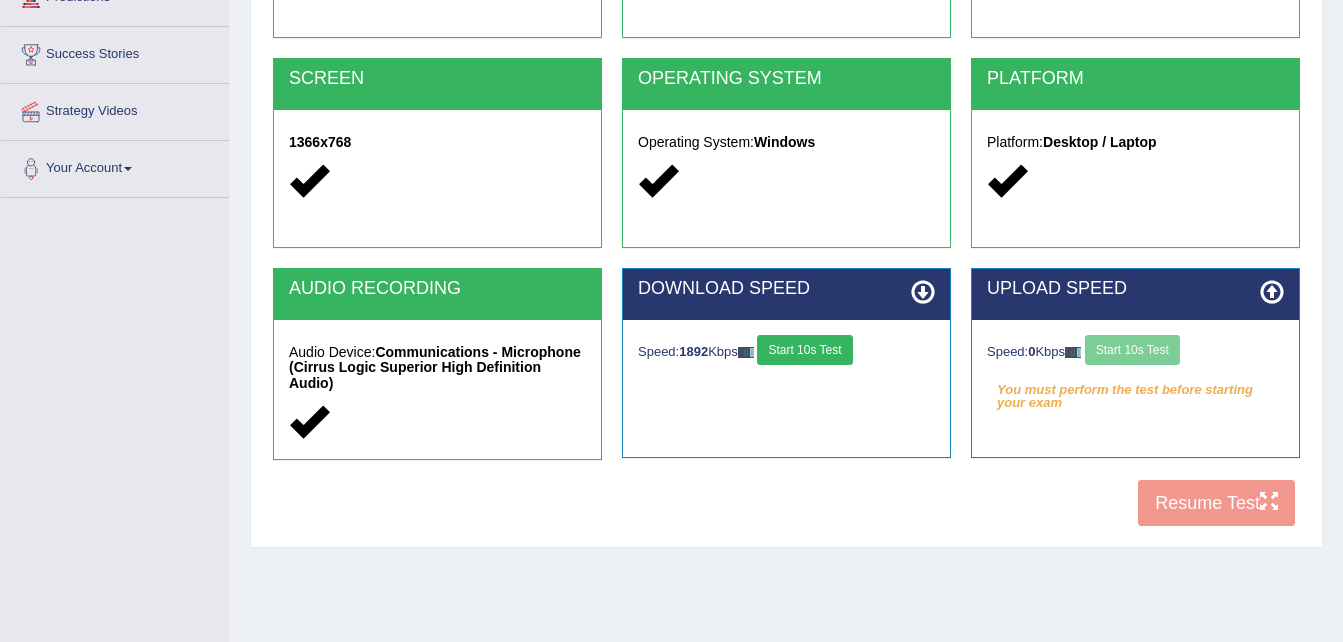 click on "Start 10s Test" at bounding box center (804, 350) 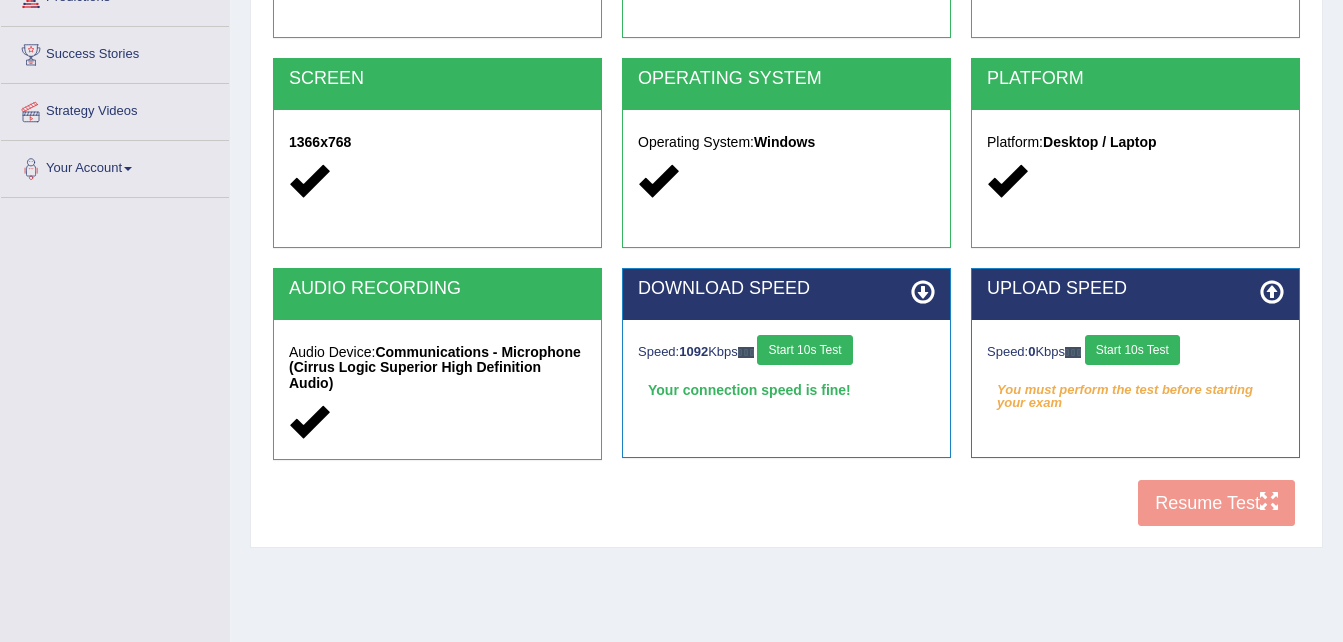 click on "Start 10s Test" at bounding box center (1132, 350) 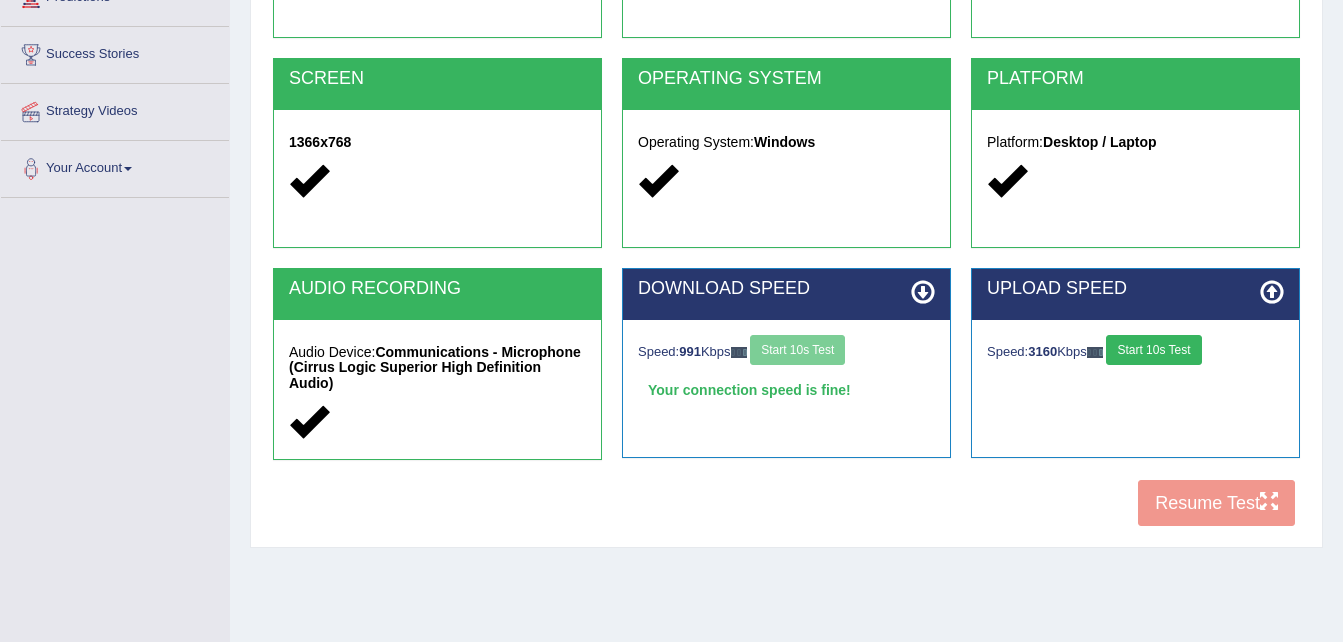 click on "Start 10s Test" at bounding box center (1153, 350) 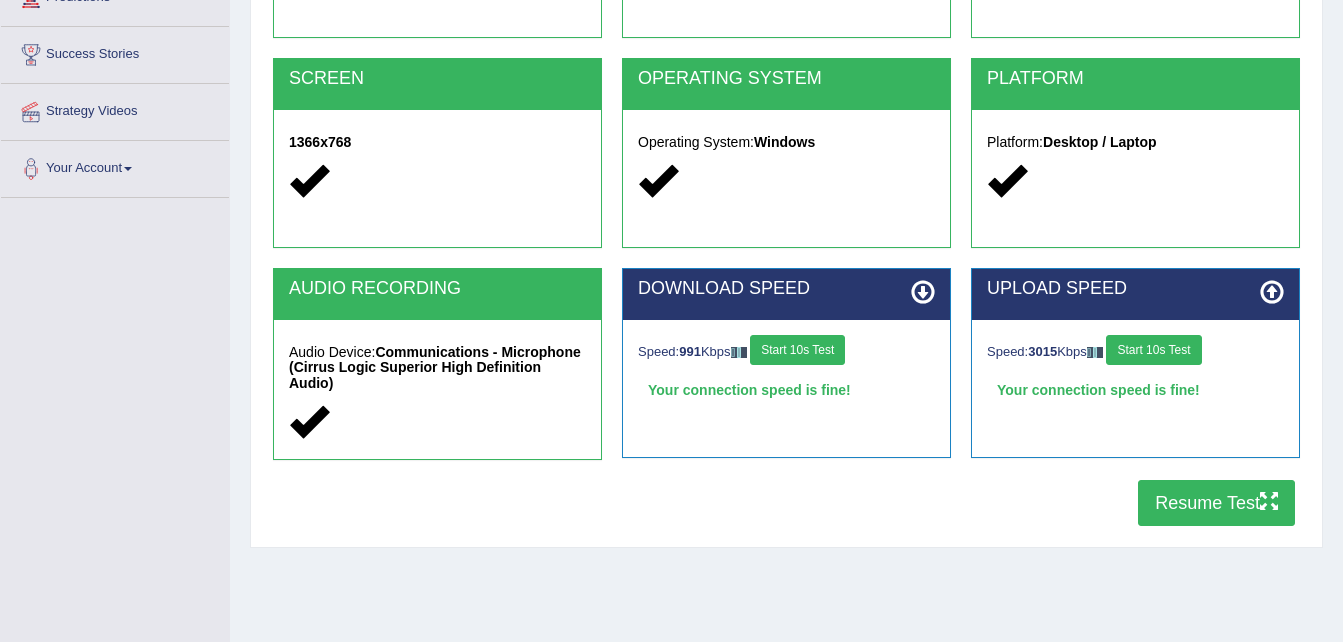 click on "Resume Test" at bounding box center (1216, 503) 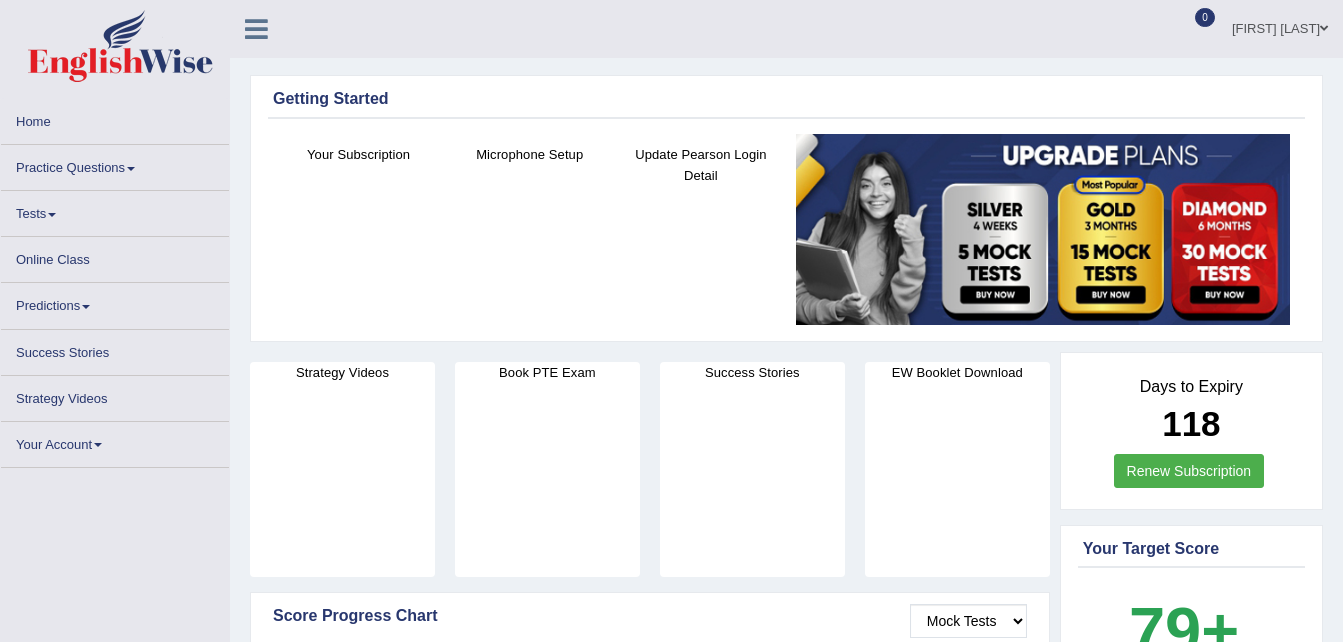 scroll, scrollTop: 0, scrollLeft: 0, axis: both 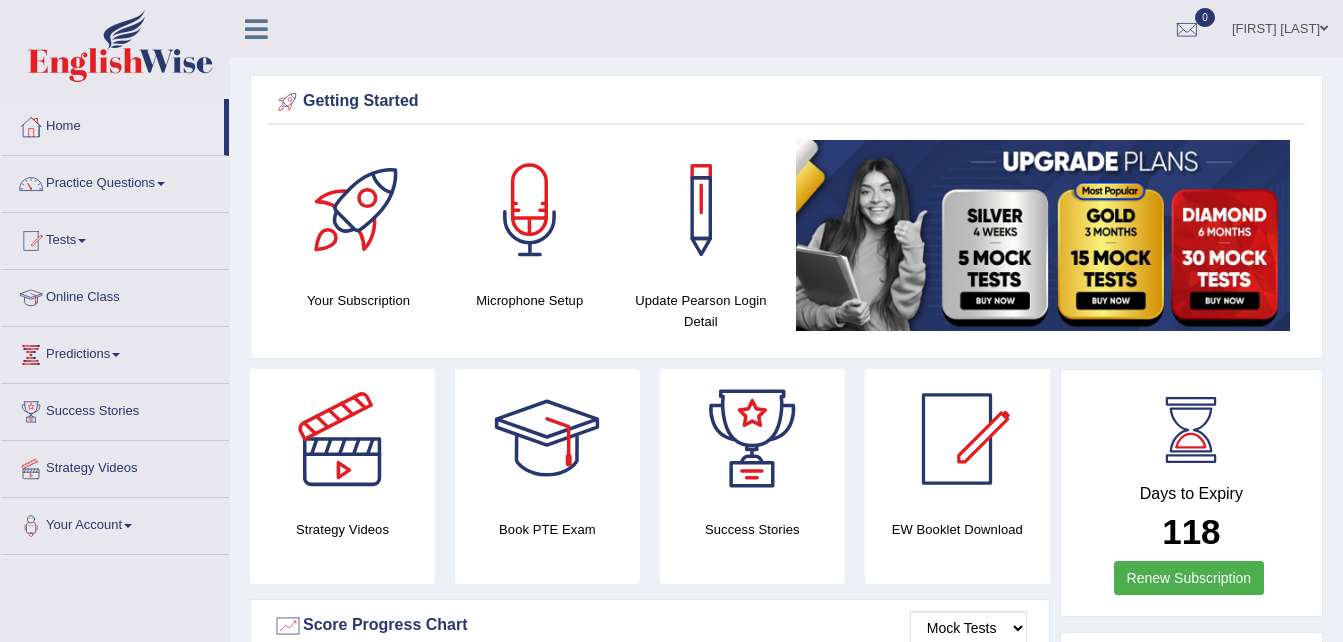 click on "Practice Questions" at bounding box center [115, 181] 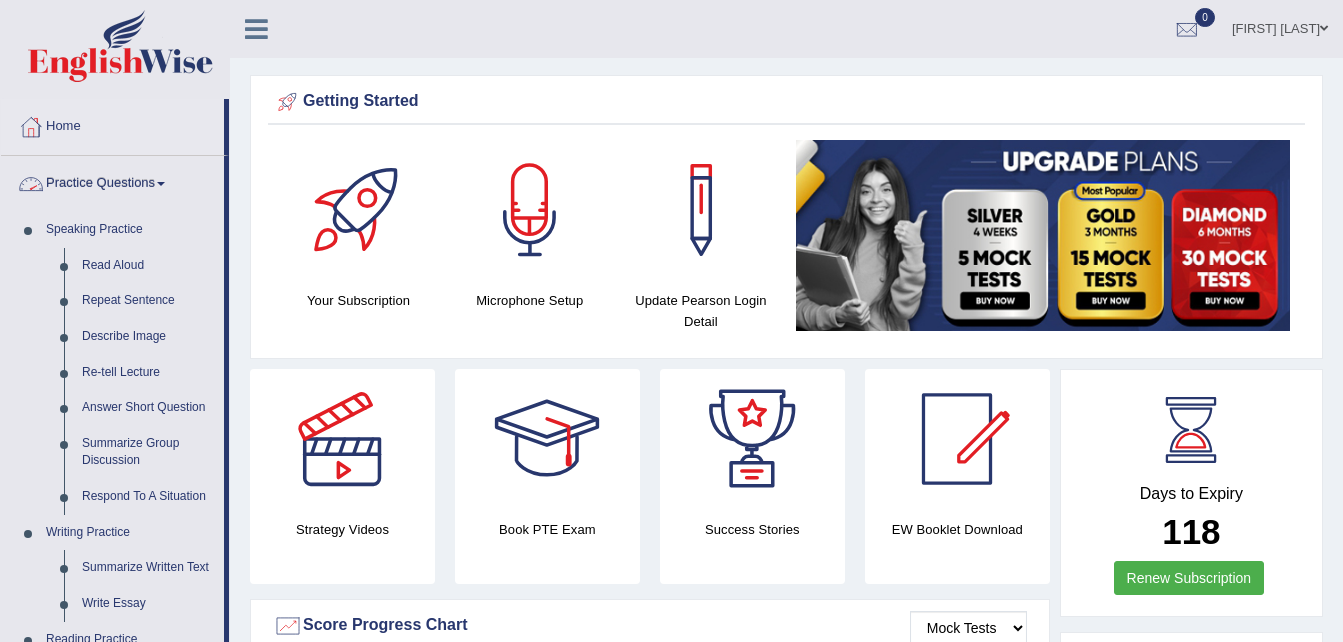 click on "Practice Questions" at bounding box center (112, 181) 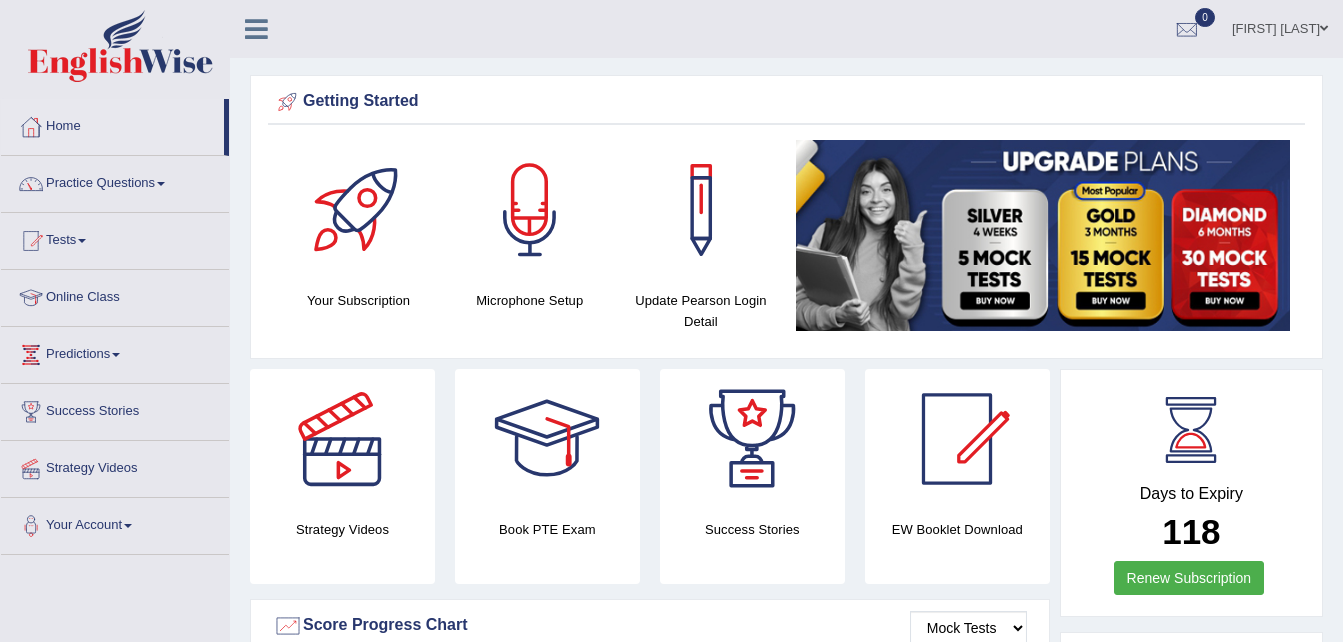 click on "Tests" at bounding box center (115, 238) 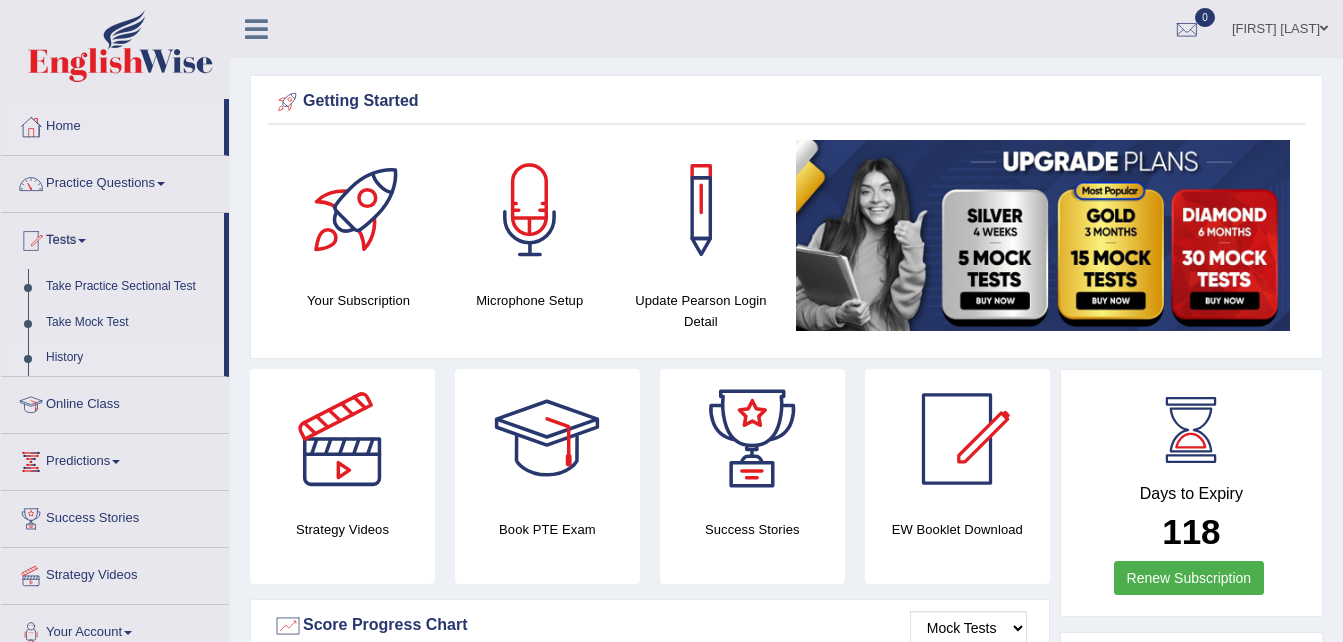 click on "History" at bounding box center (130, 358) 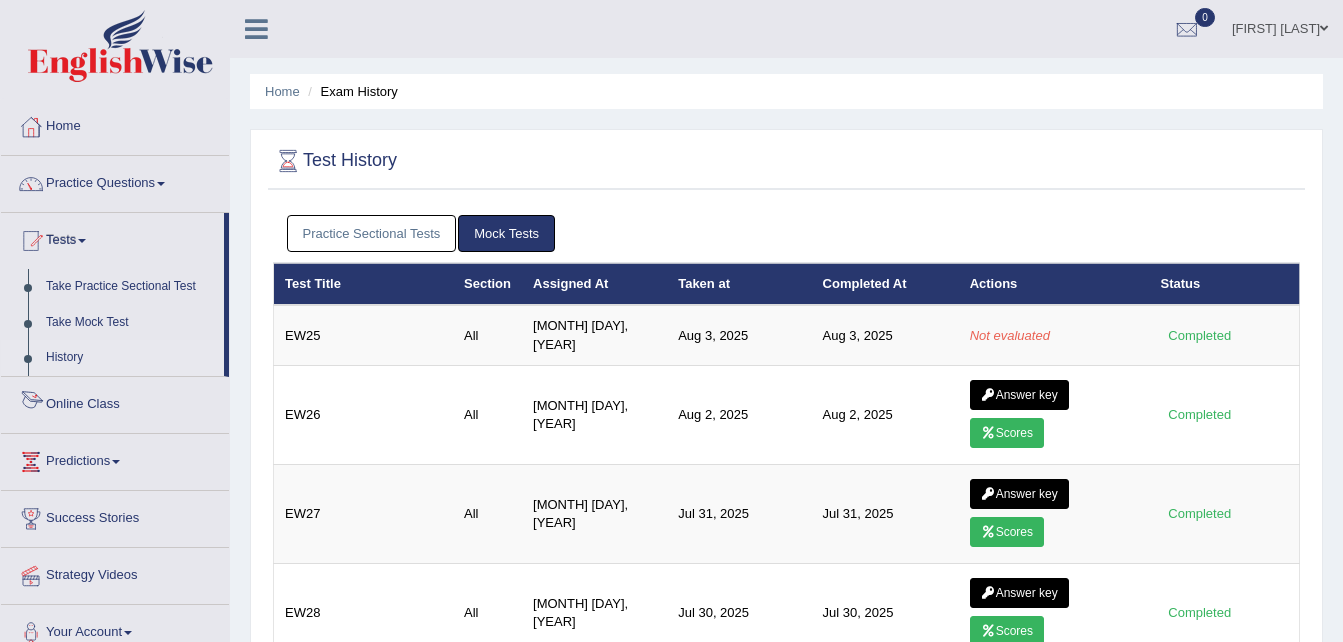 scroll, scrollTop: 0, scrollLeft: 0, axis: both 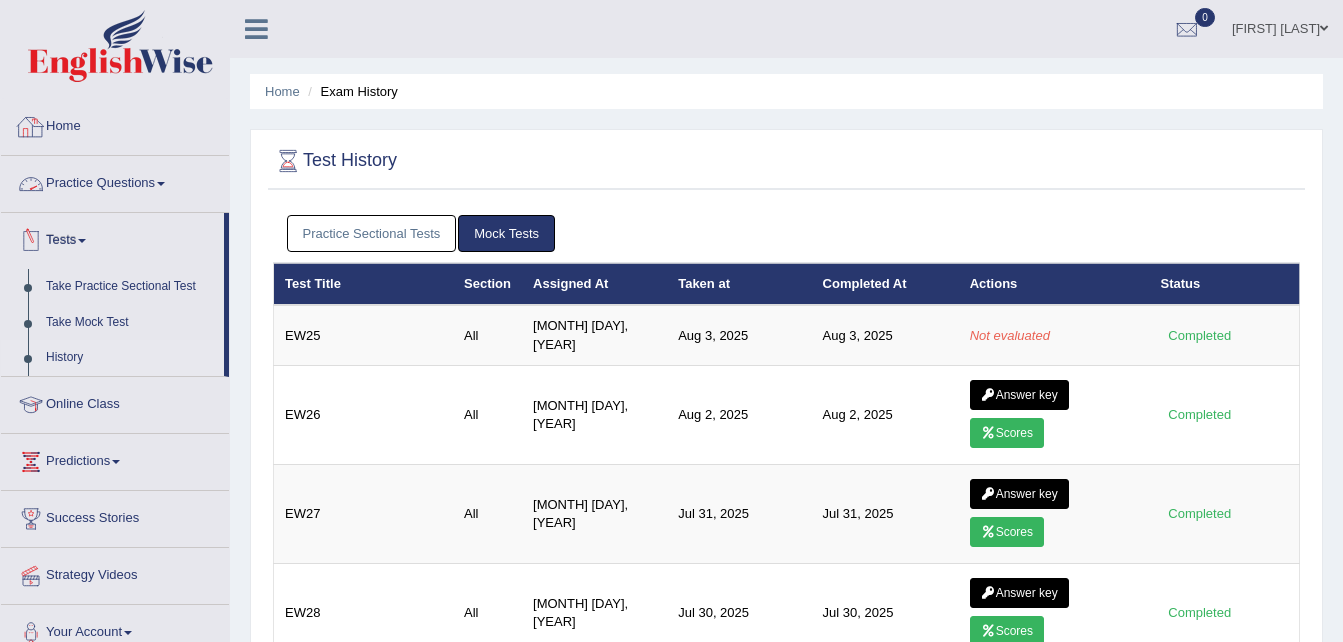 click on "Home" at bounding box center [115, 124] 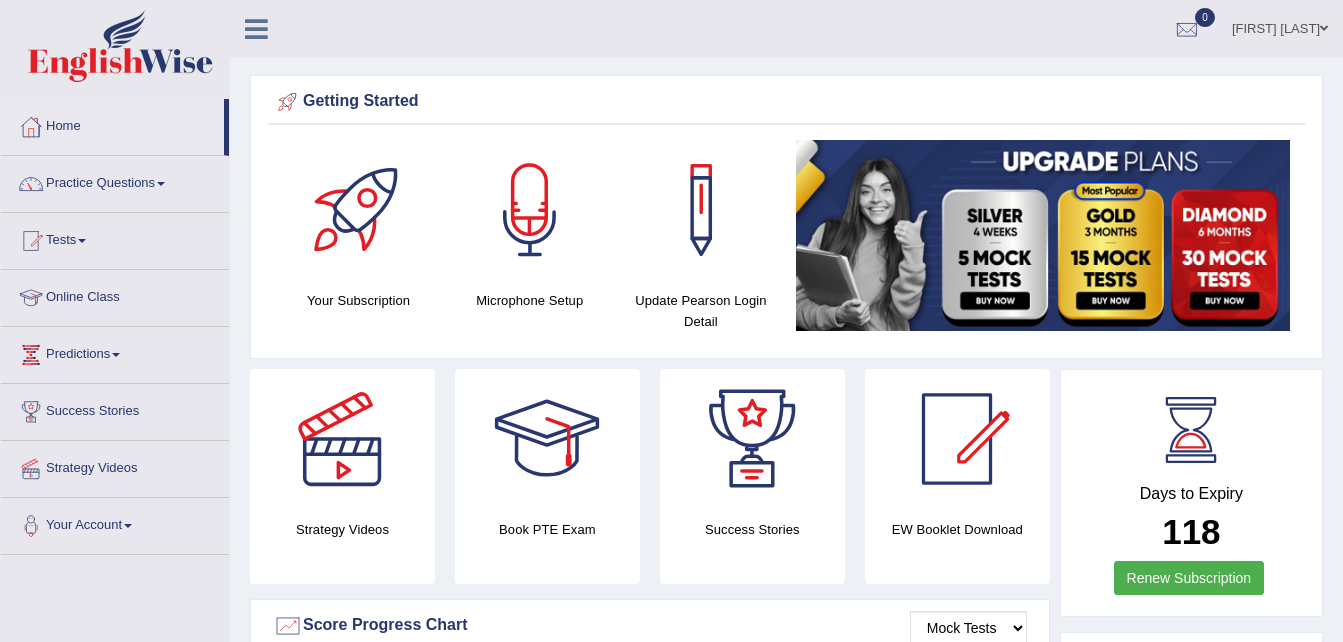 scroll, scrollTop: 0, scrollLeft: 0, axis: both 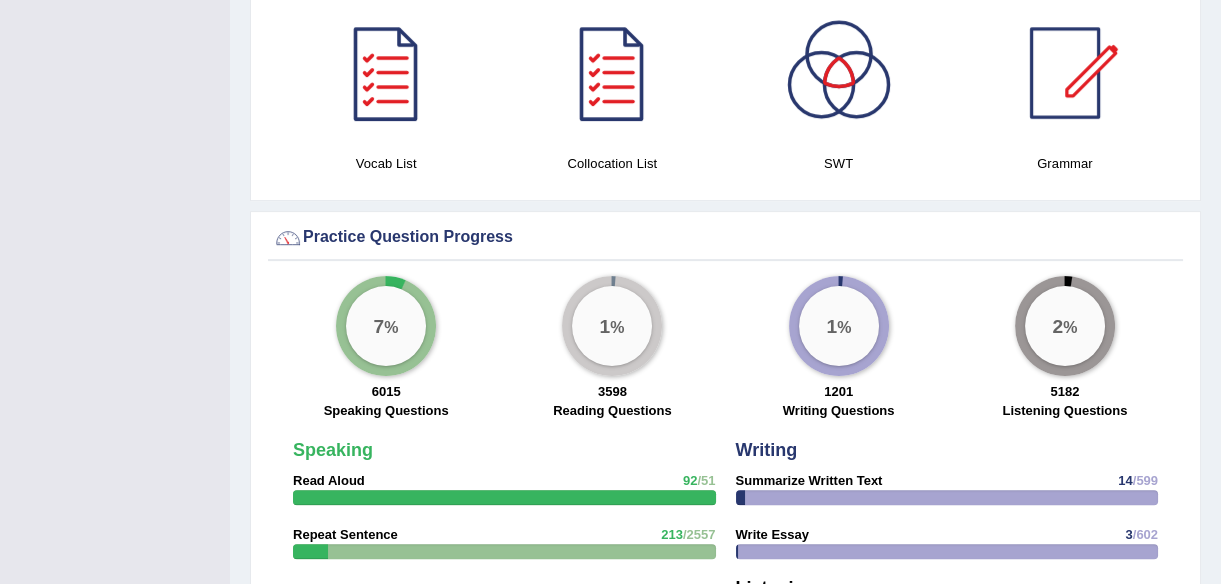 drag, startPoint x: 1839, startPoint y: 6, endPoint x: 159, endPoint y: 268, distance: 1700.307 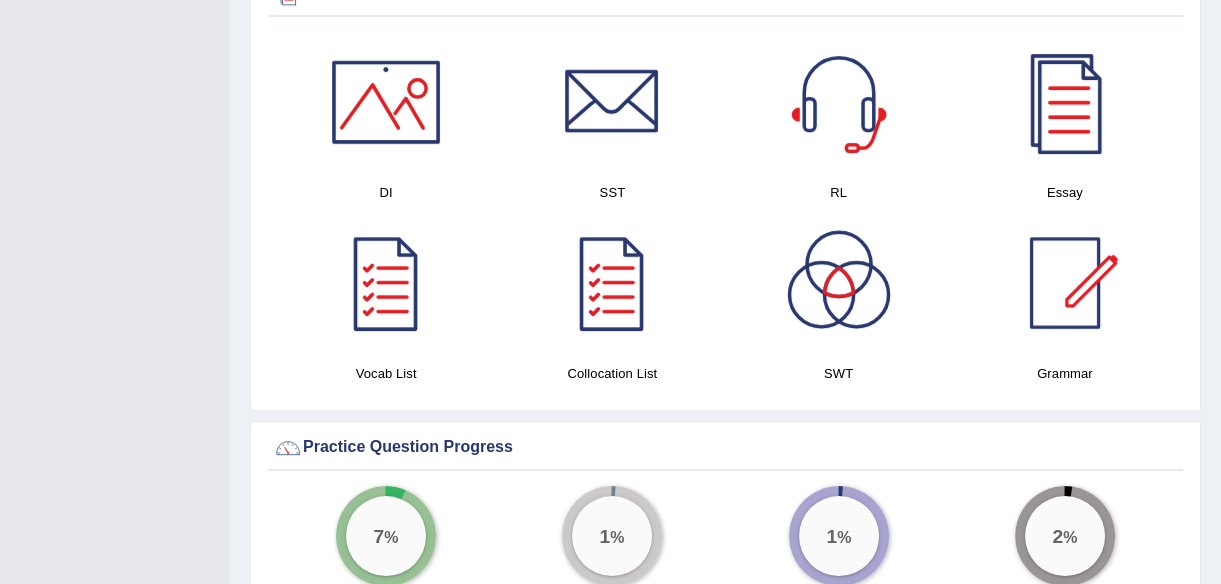 scroll, scrollTop: 1013, scrollLeft: 0, axis: vertical 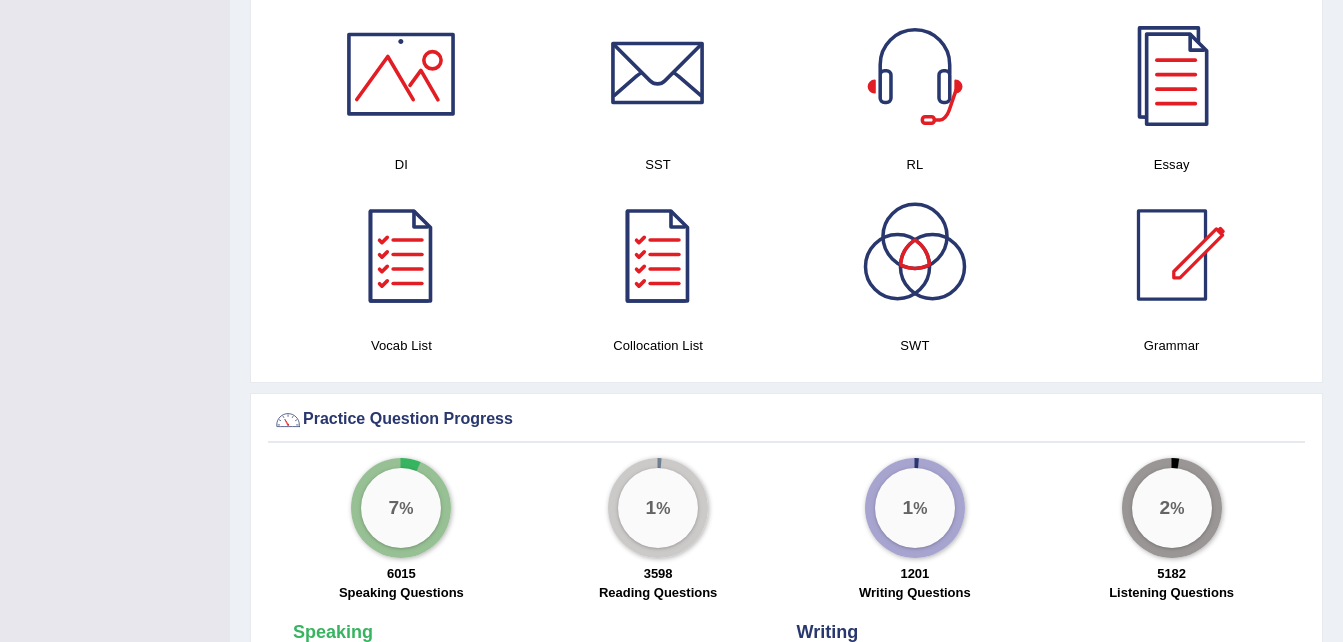 drag, startPoint x: 1171, startPoint y: 0, endPoint x: 182, endPoint y: 341, distance: 1046.1367 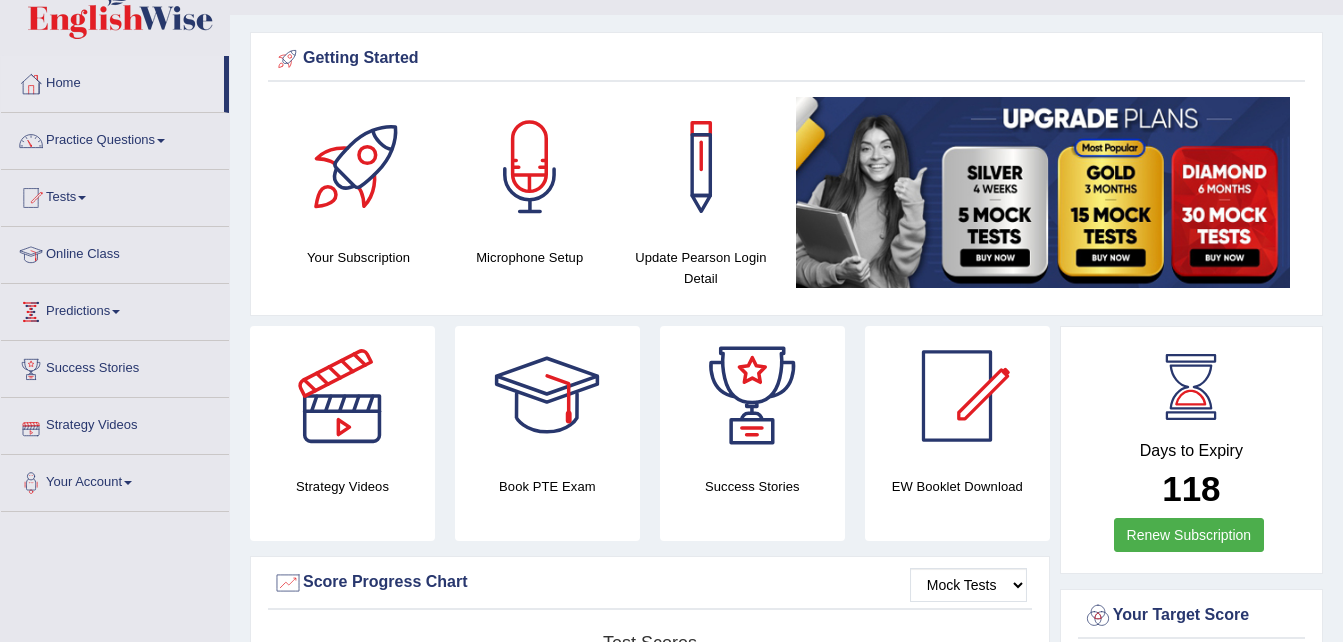 scroll, scrollTop: 0, scrollLeft: 0, axis: both 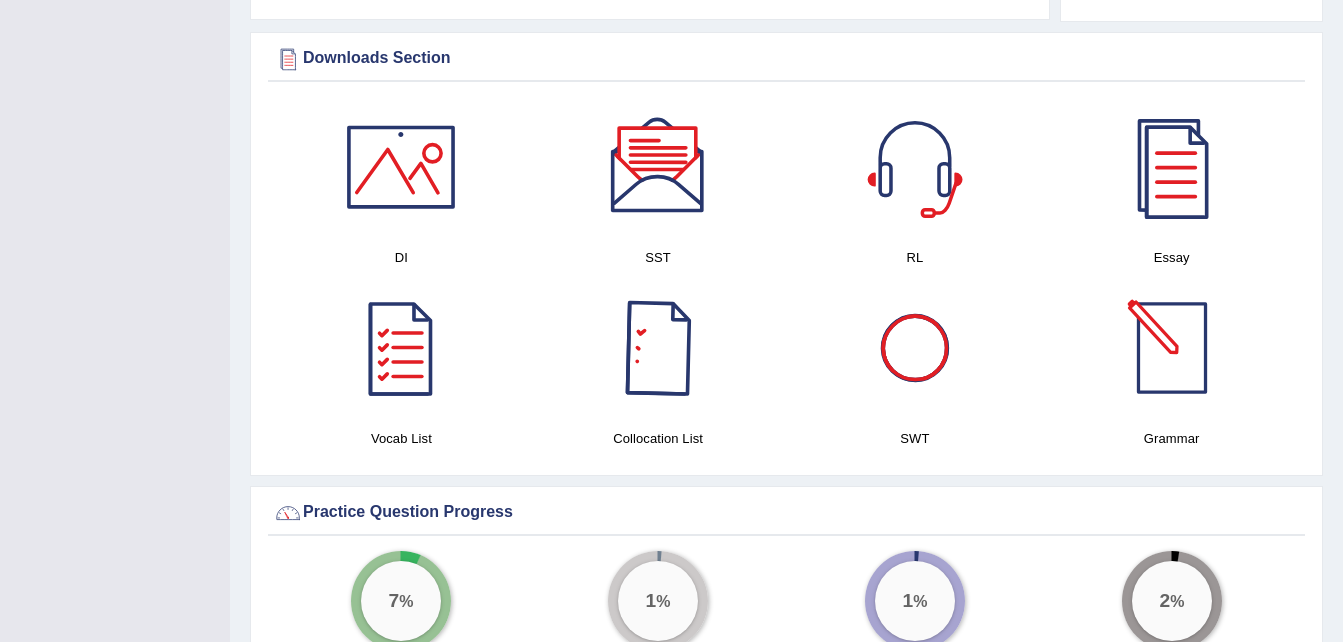 click at bounding box center (658, 348) 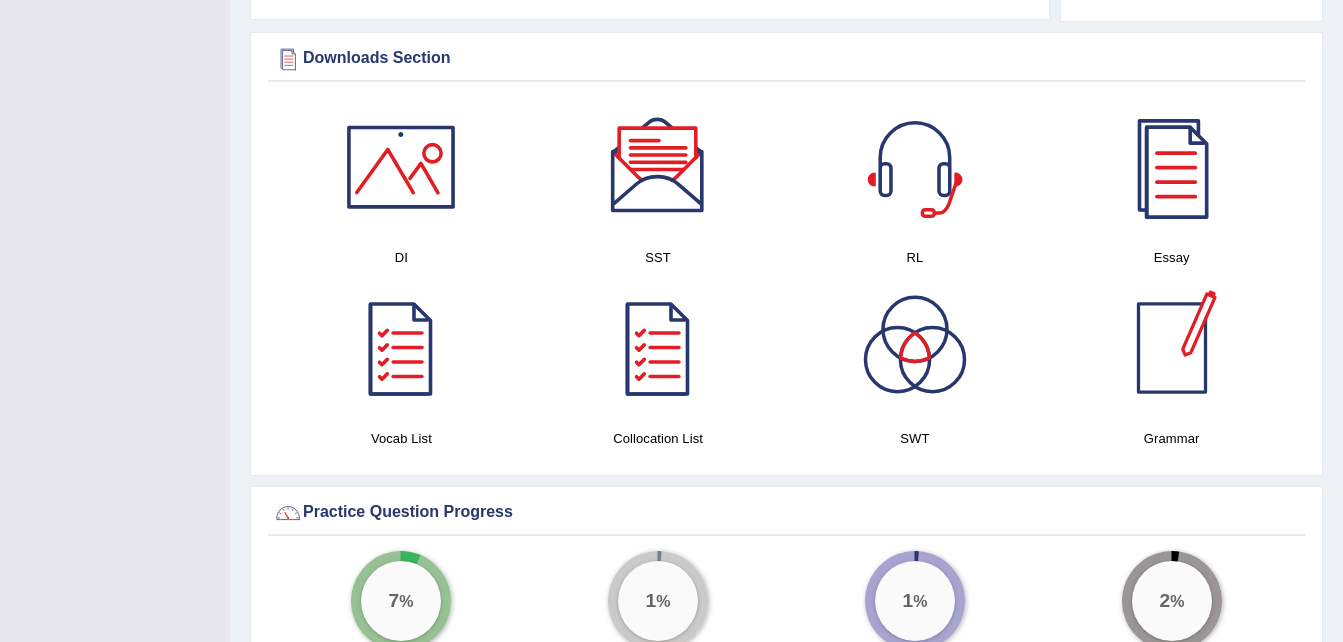 click at bounding box center (1172, 348) 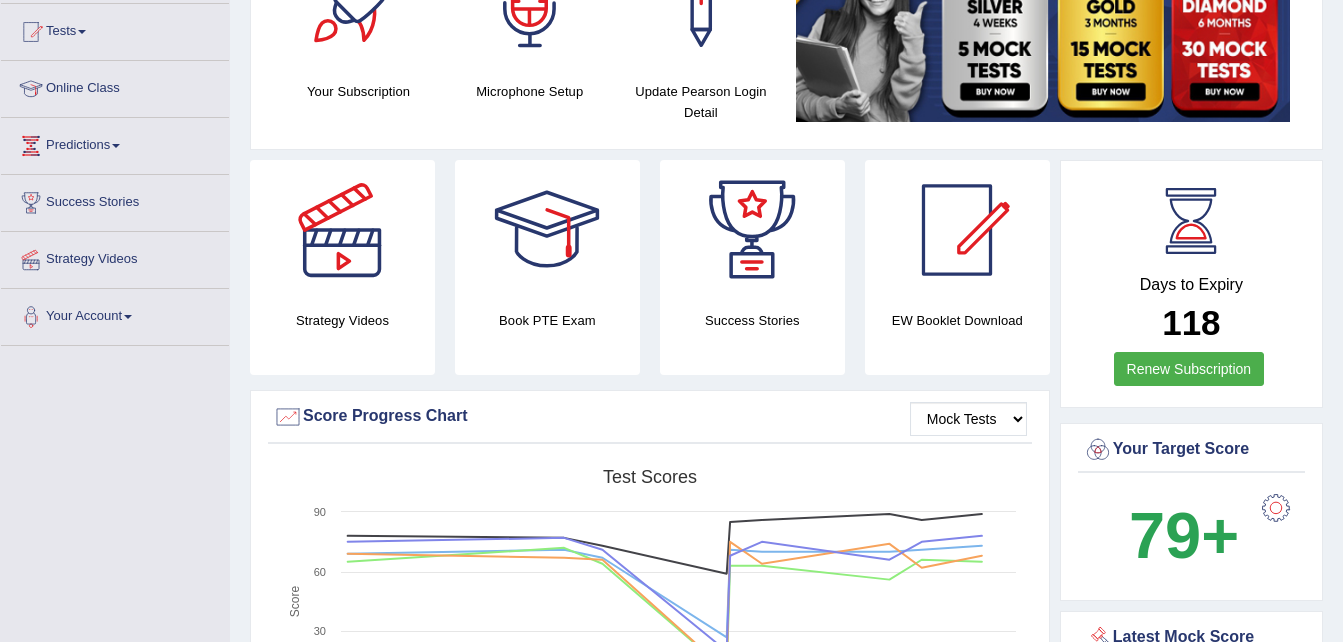 scroll, scrollTop: 0, scrollLeft: 0, axis: both 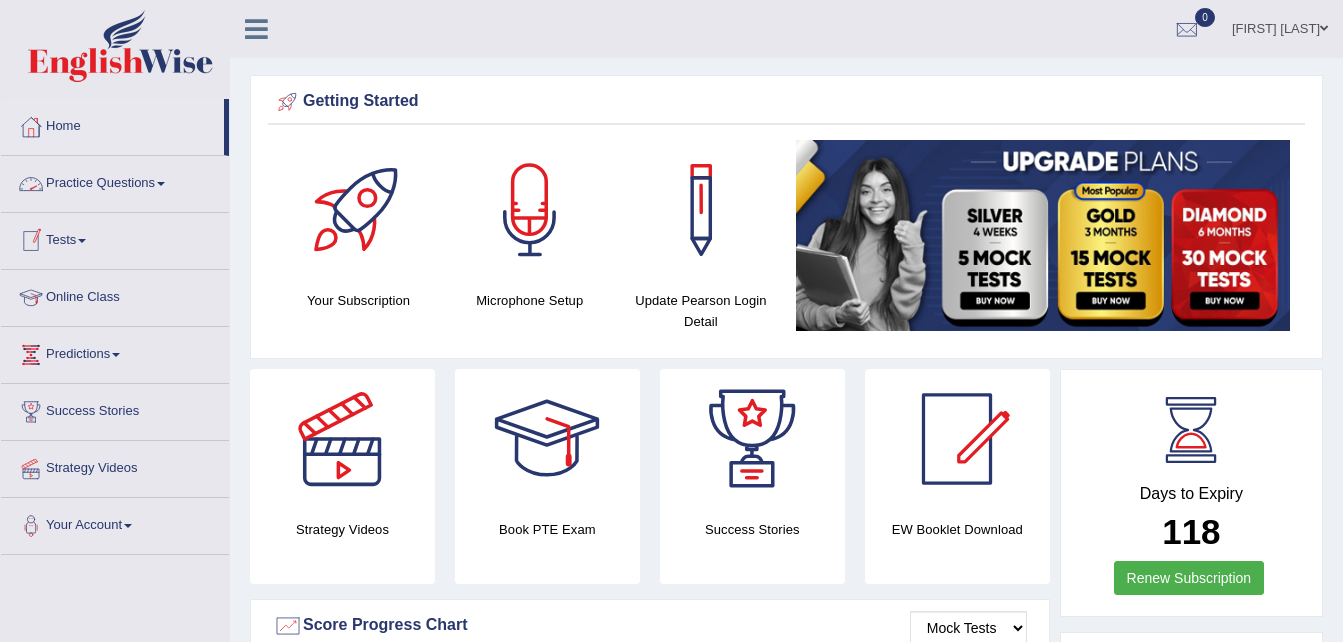 click on "Practice Questions" at bounding box center (115, 181) 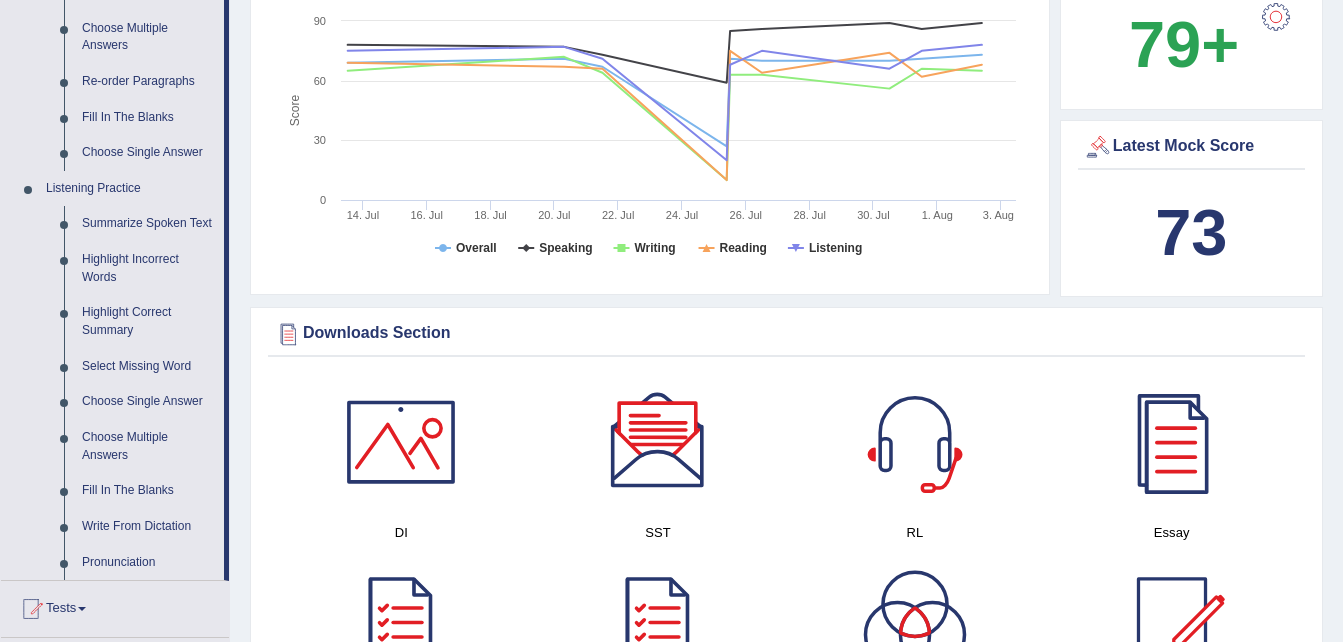 scroll, scrollTop: 705, scrollLeft: 0, axis: vertical 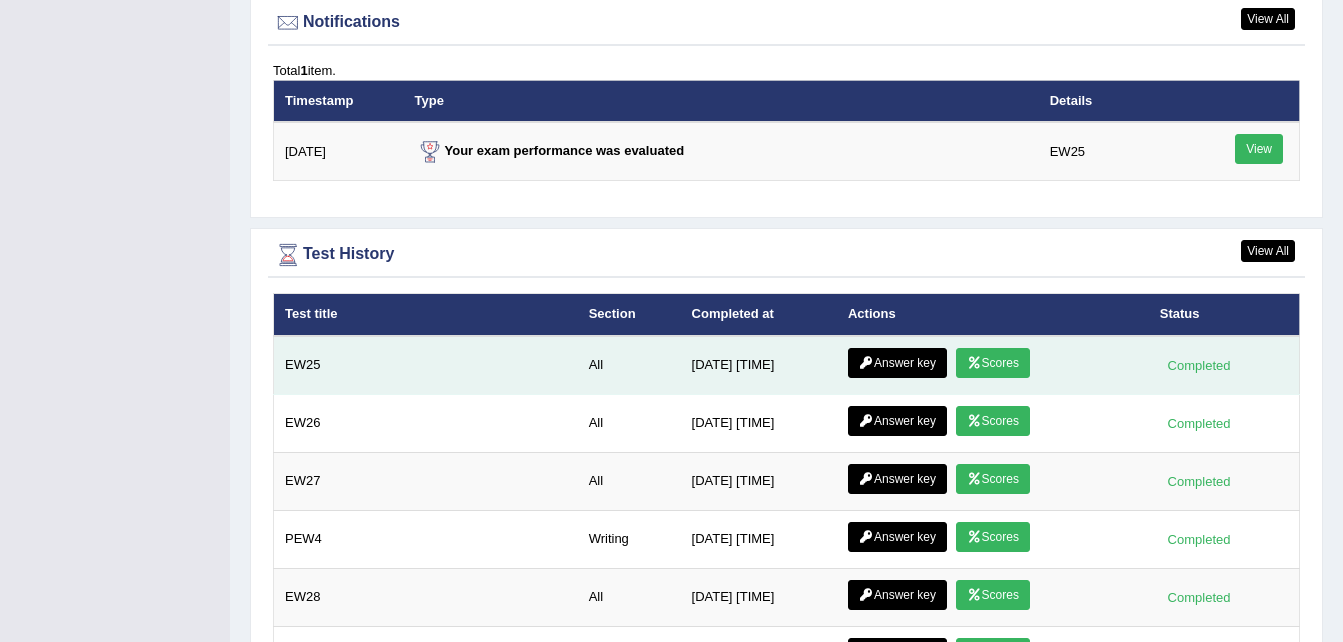click on "Answer key" at bounding box center [897, 363] 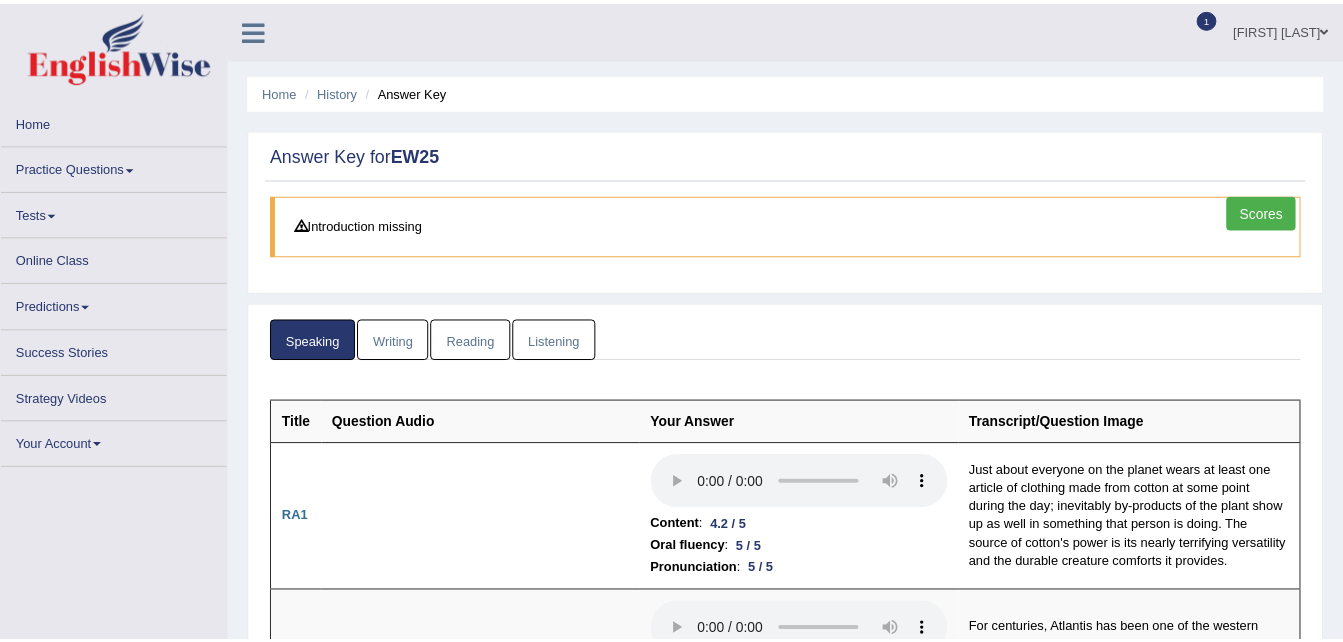 scroll, scrollTop: 0, scrollLeft: 0, axis: both 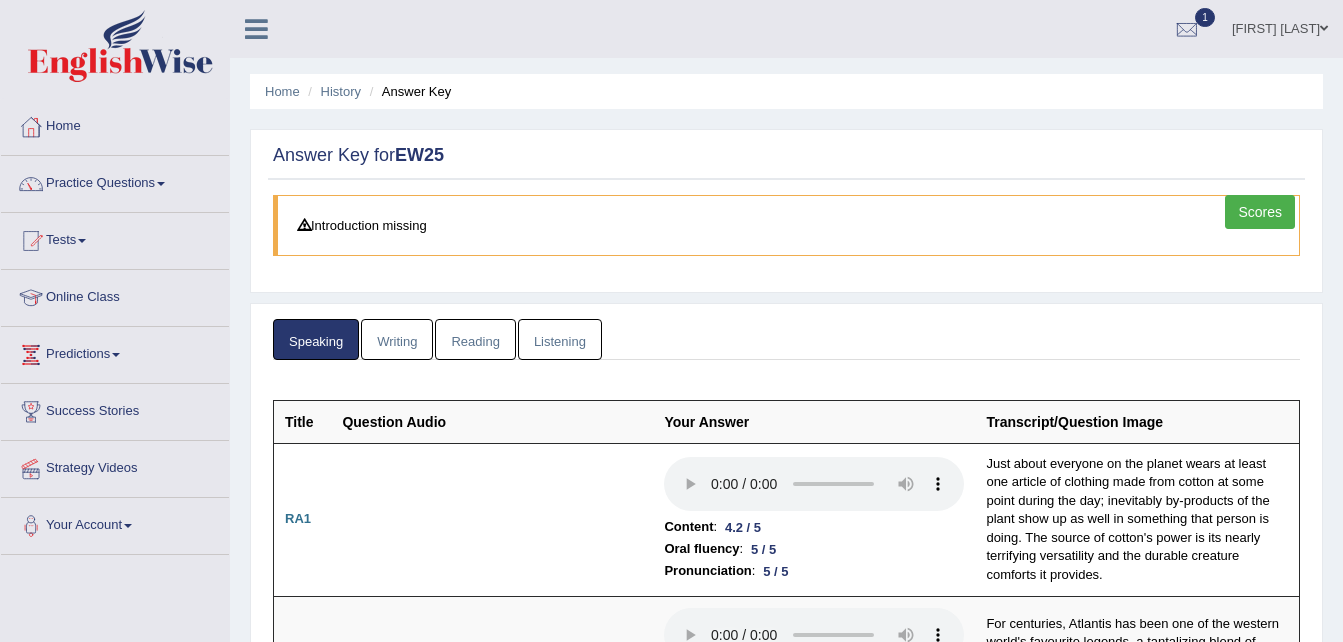 click on "Writing" at bounding box center [397, 339] 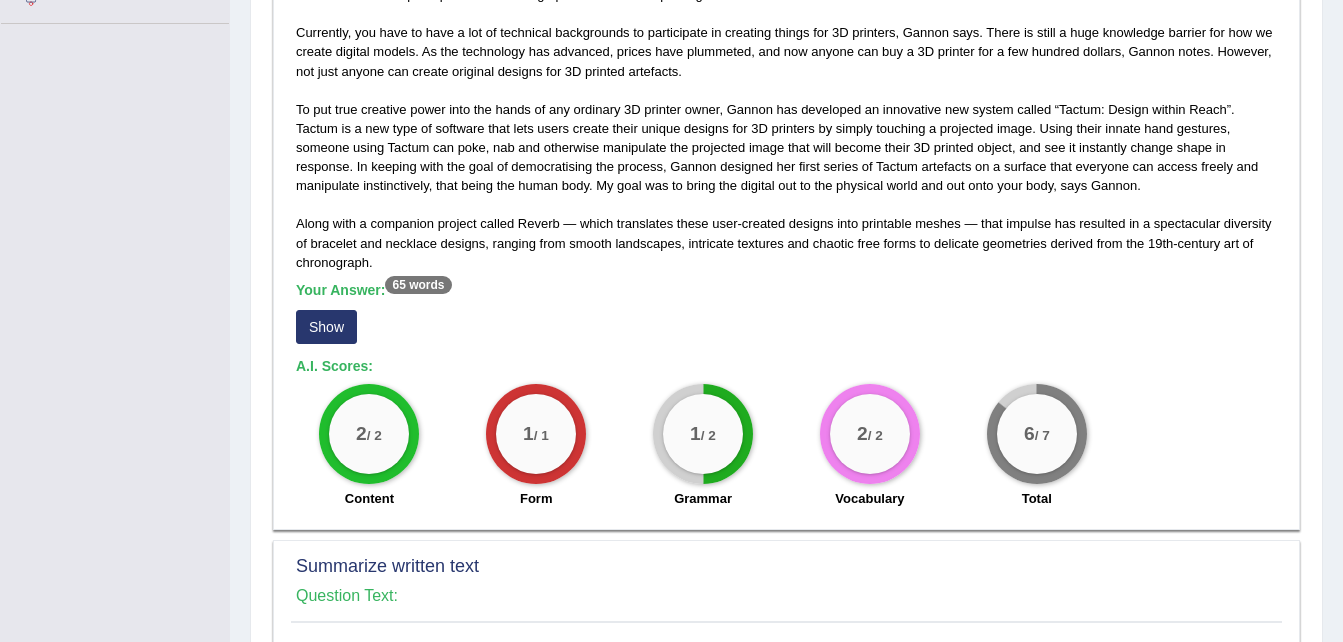 scroll, scrollTop: 560, scrollLeft: 0, axis: vertical 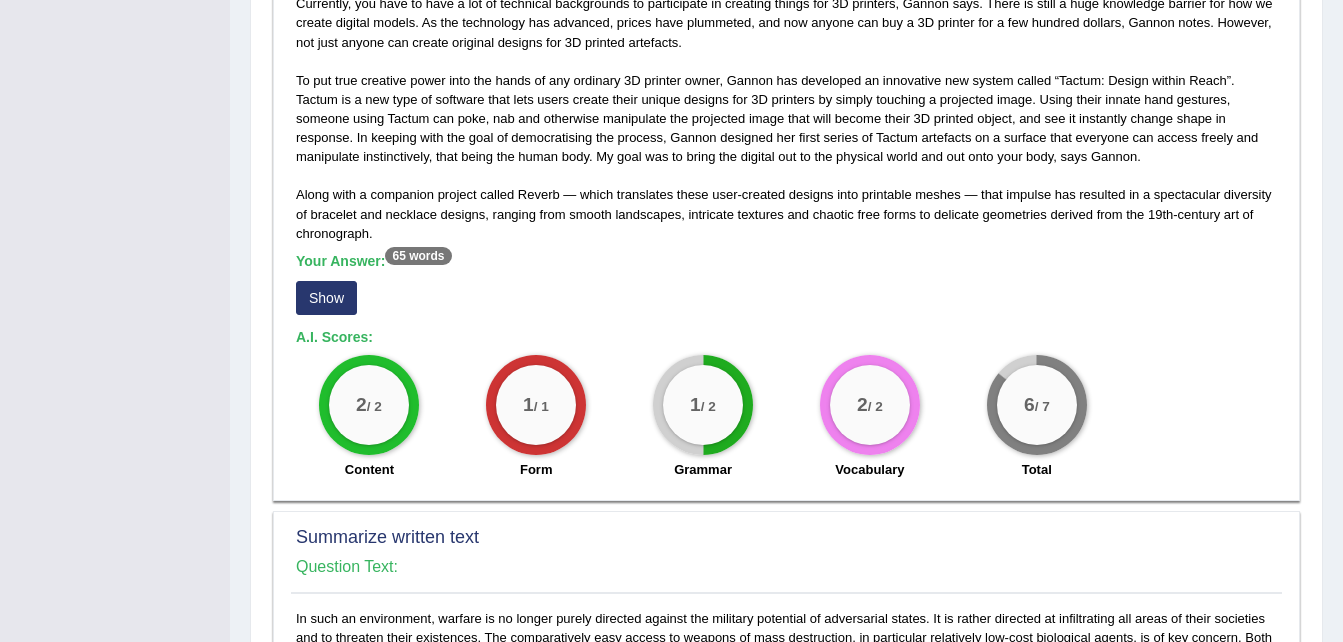 click on "Show" at bounding box center (326, 298) 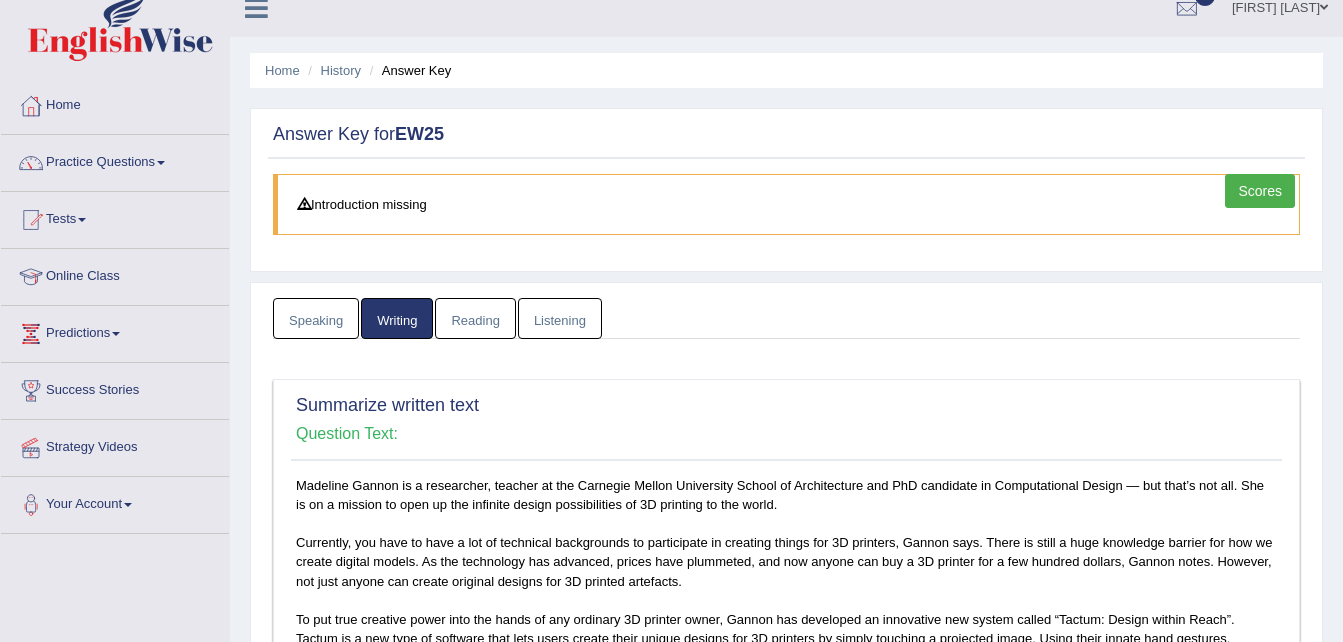 scroll, scrollTop: 0, scrollLeft: 0, axis: both 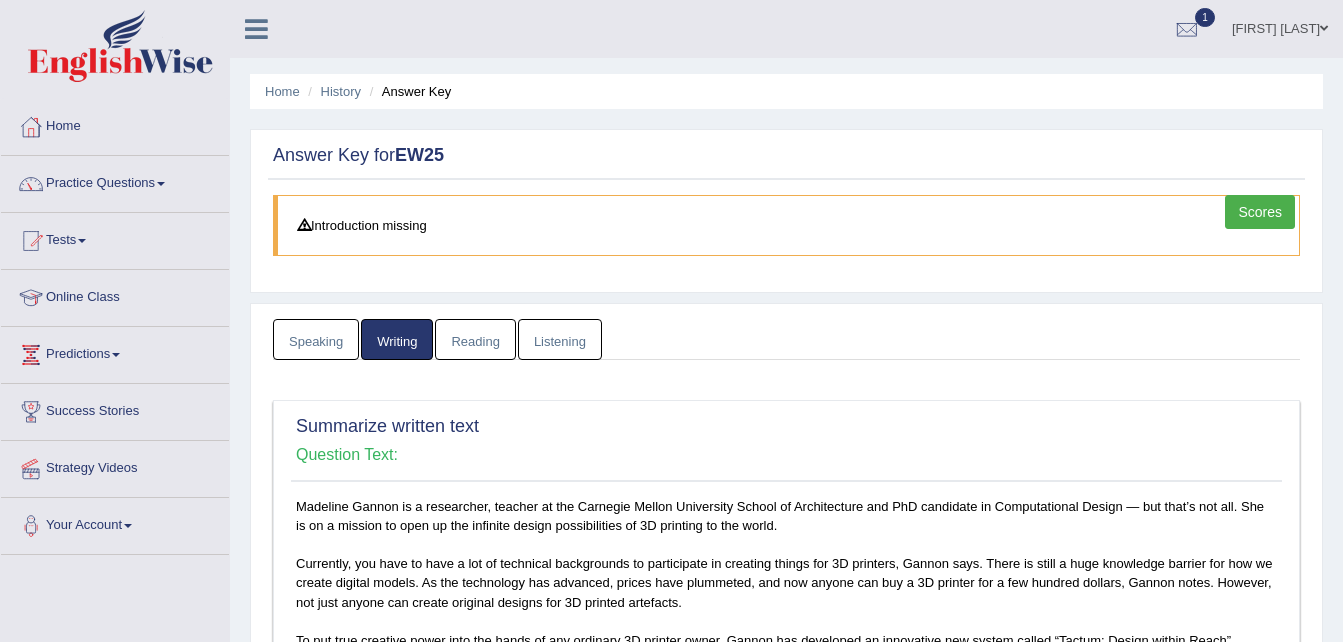 click on "Reading" at bounding box center (475, 339) 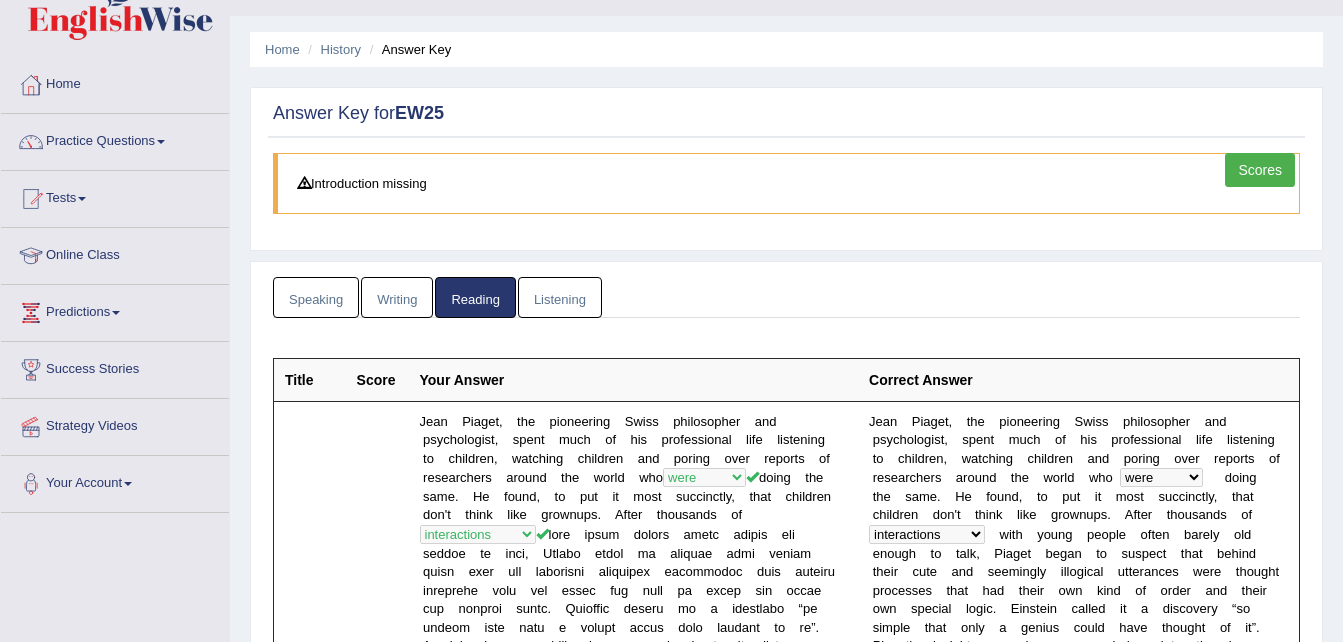 scroll, scrollTop: 0, scrollLeft: 0, axis: both 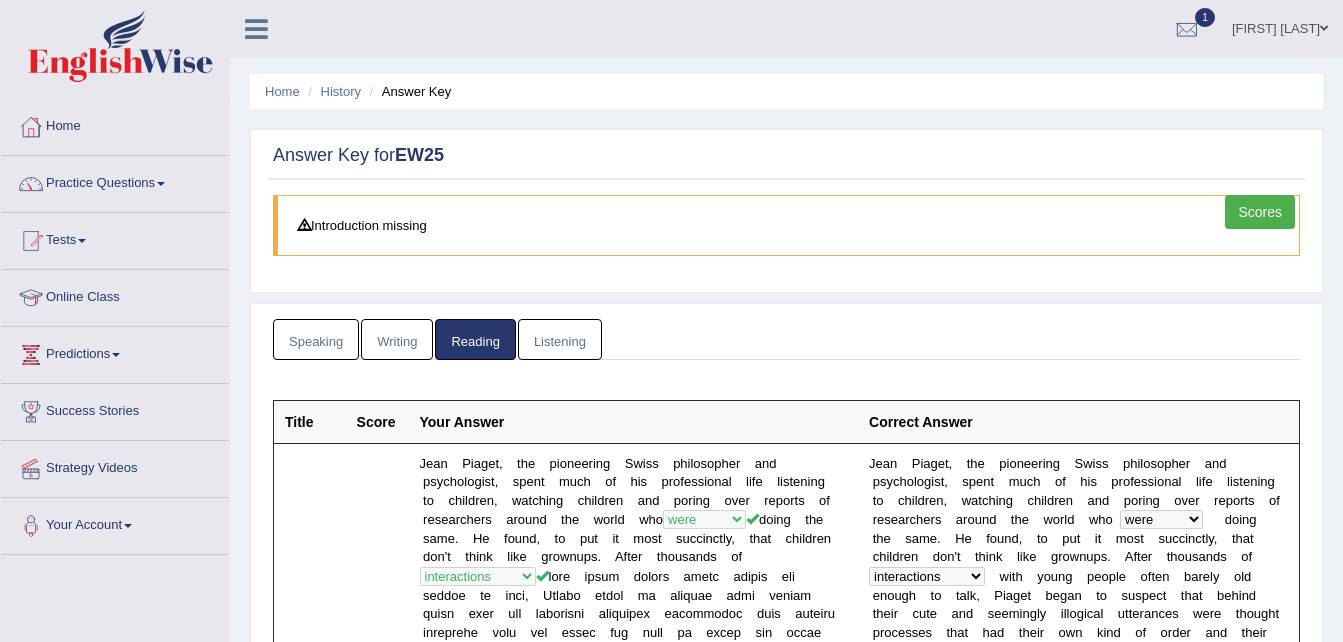 click on "Listening" at bounding box center (560, 339) 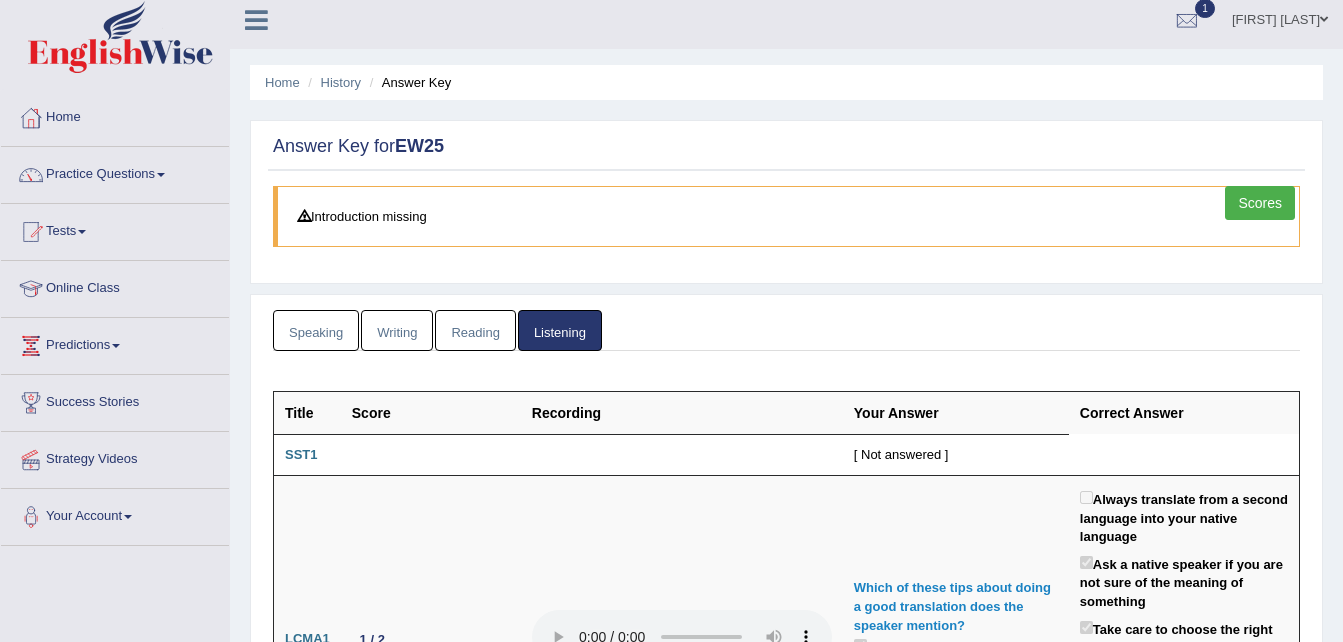 scroll, scrollTop: 0, scrollLeft: 0, axis: both 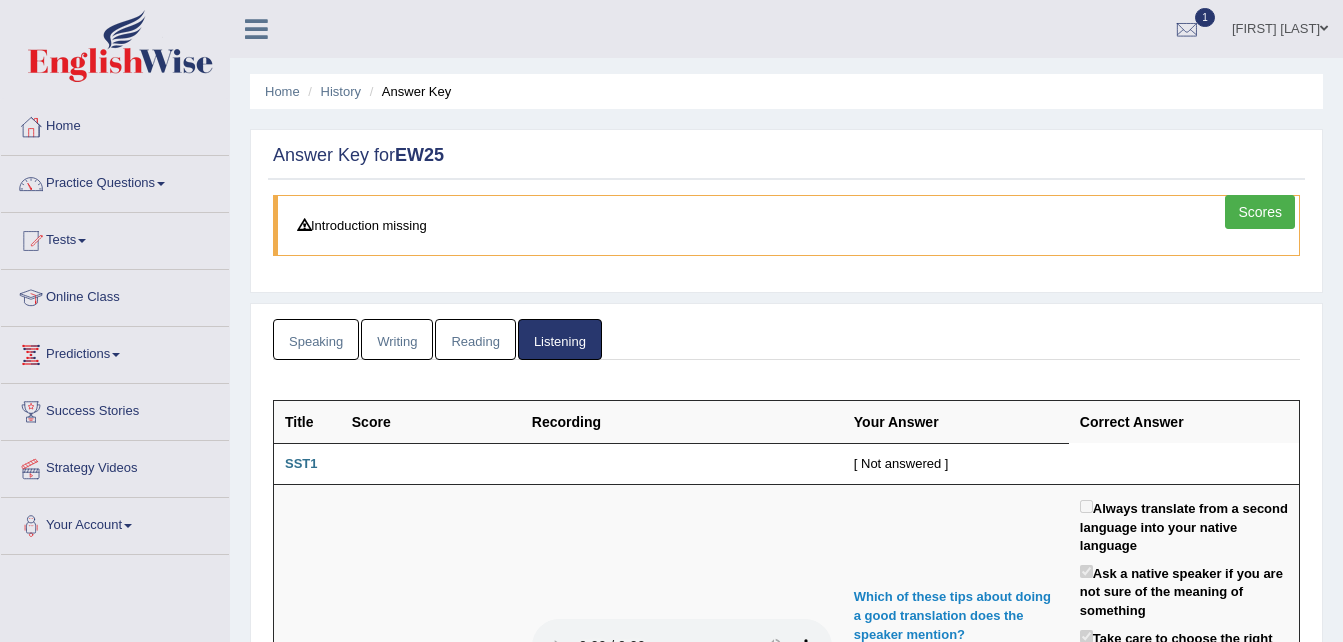 click on "Scores" at bounding box center [1260, 212] 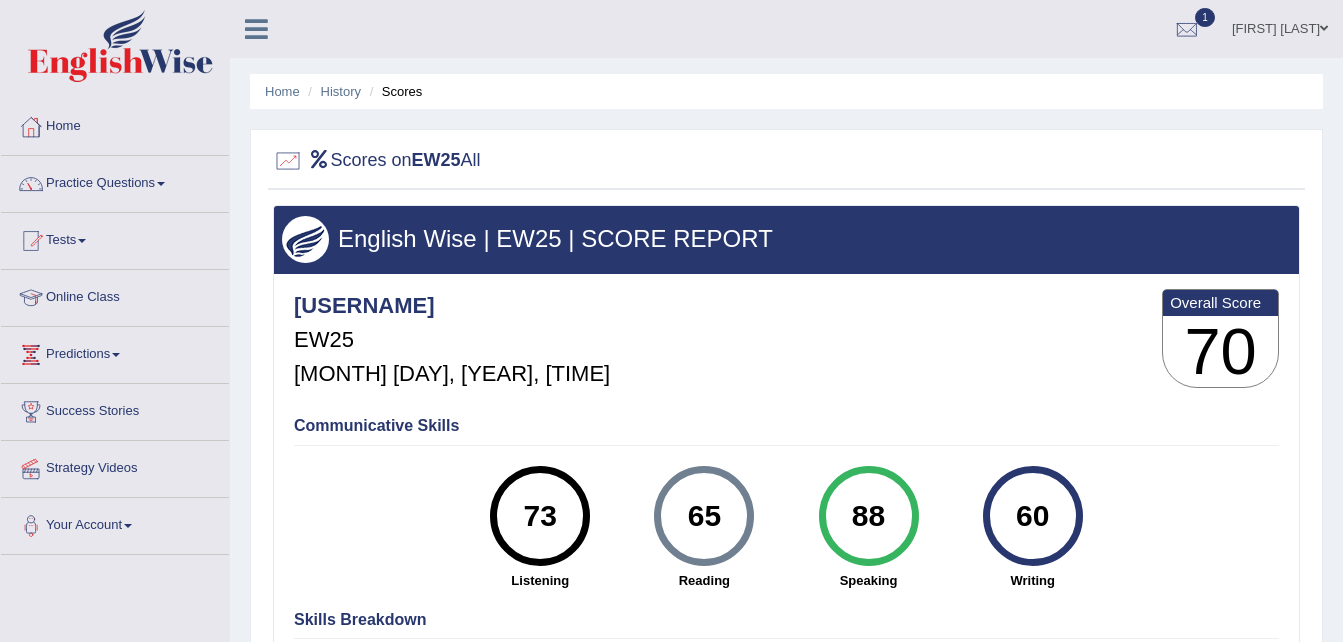 scroll, scrollTop: 0, scrollLeft: 0, axis: both 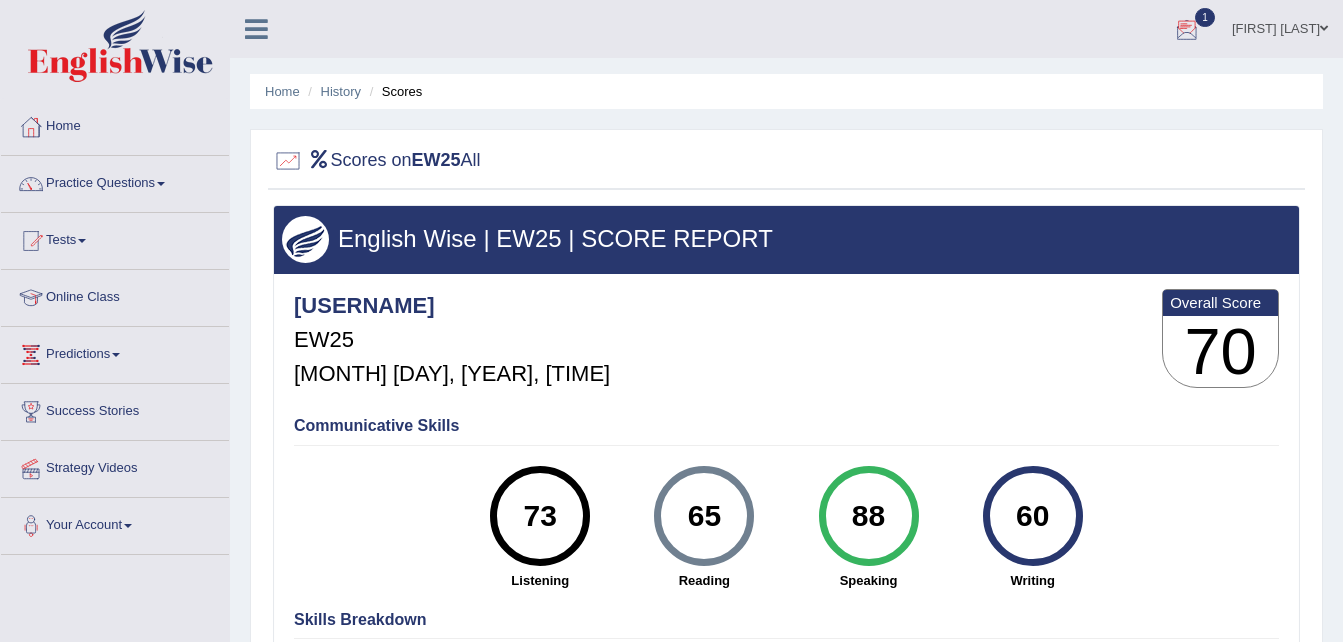 click at bounding box center (1187, 30) 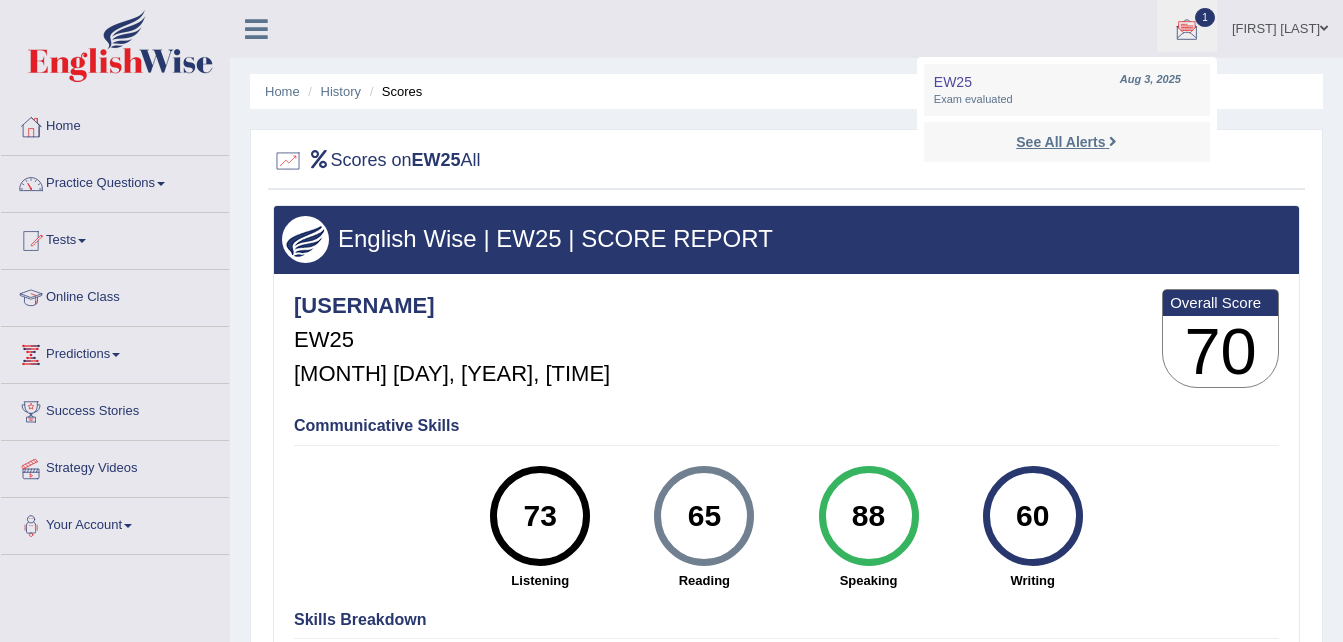 click on "See All Alerts" at bounding box center [1060, 142] 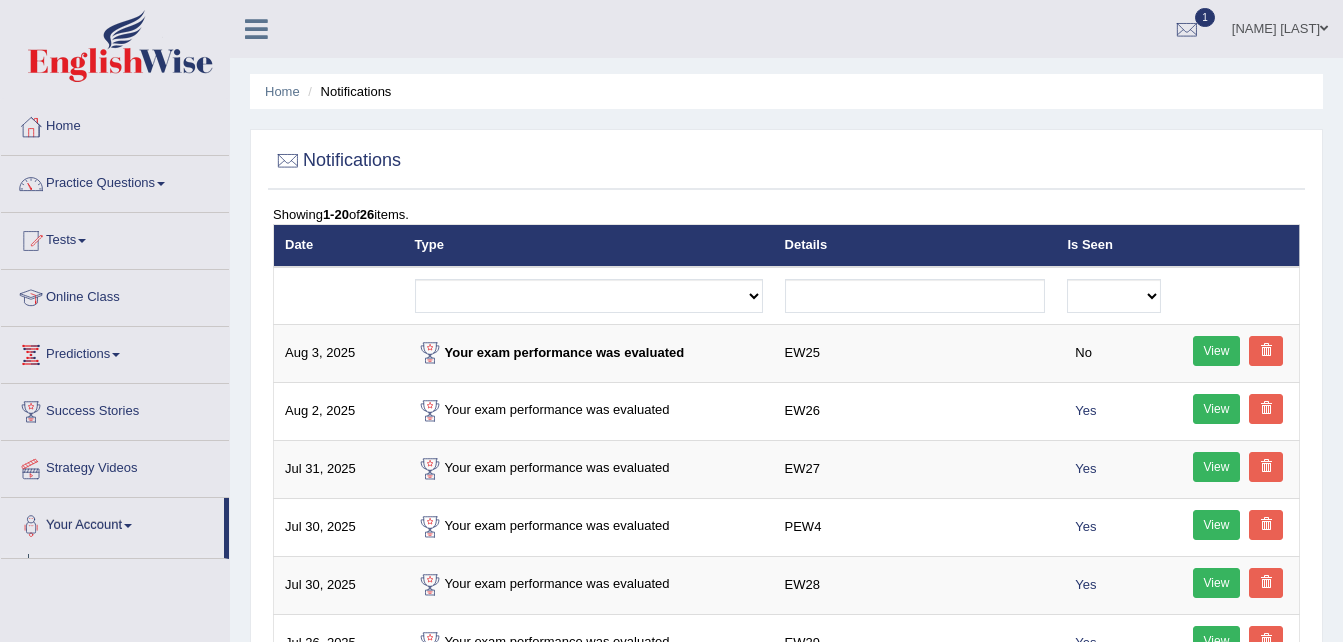 scroll, scrollTop: 0, scrollLeft: 0, axis: both 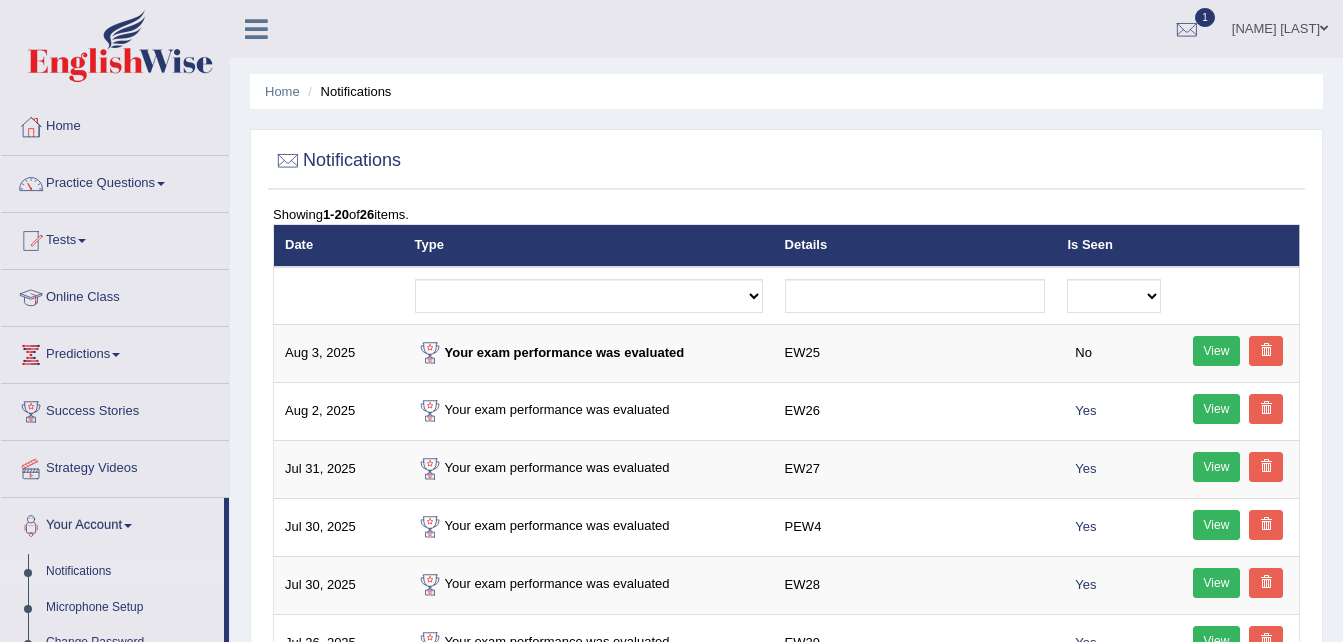 click on "Home" at bounding box center (115, 124) 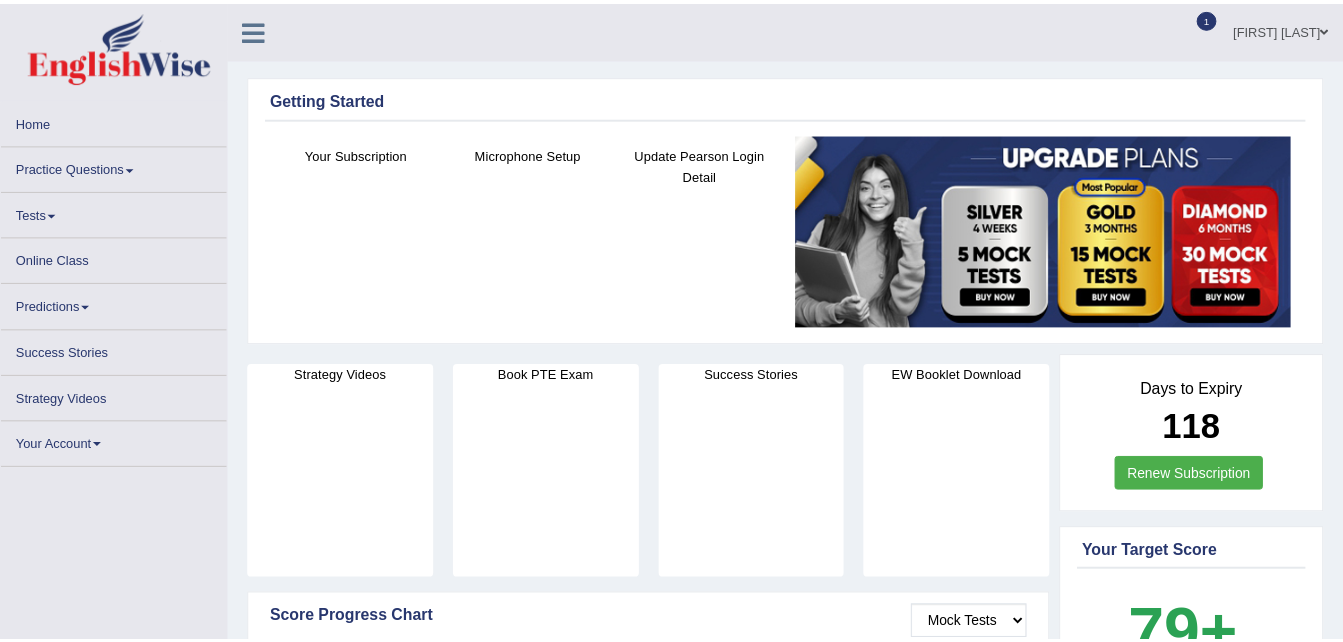 scroll, scrollTop: 0, scrollLeft: 0, axis: both 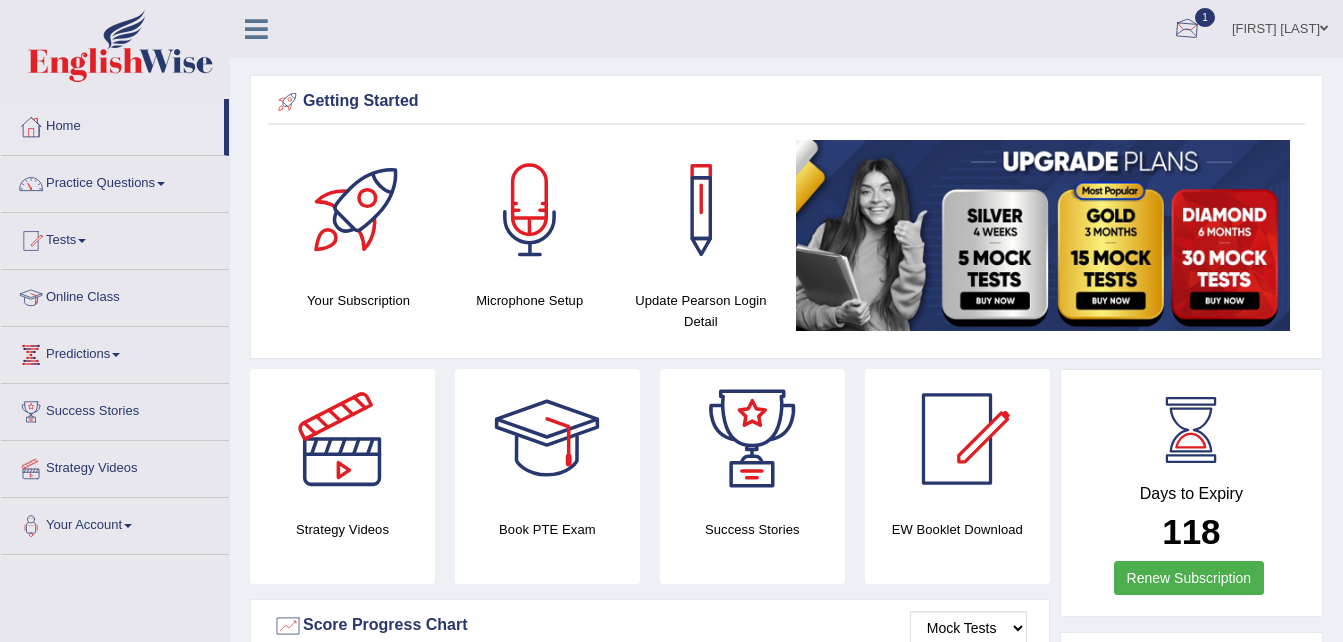 click at bounding box center (1187, 30) 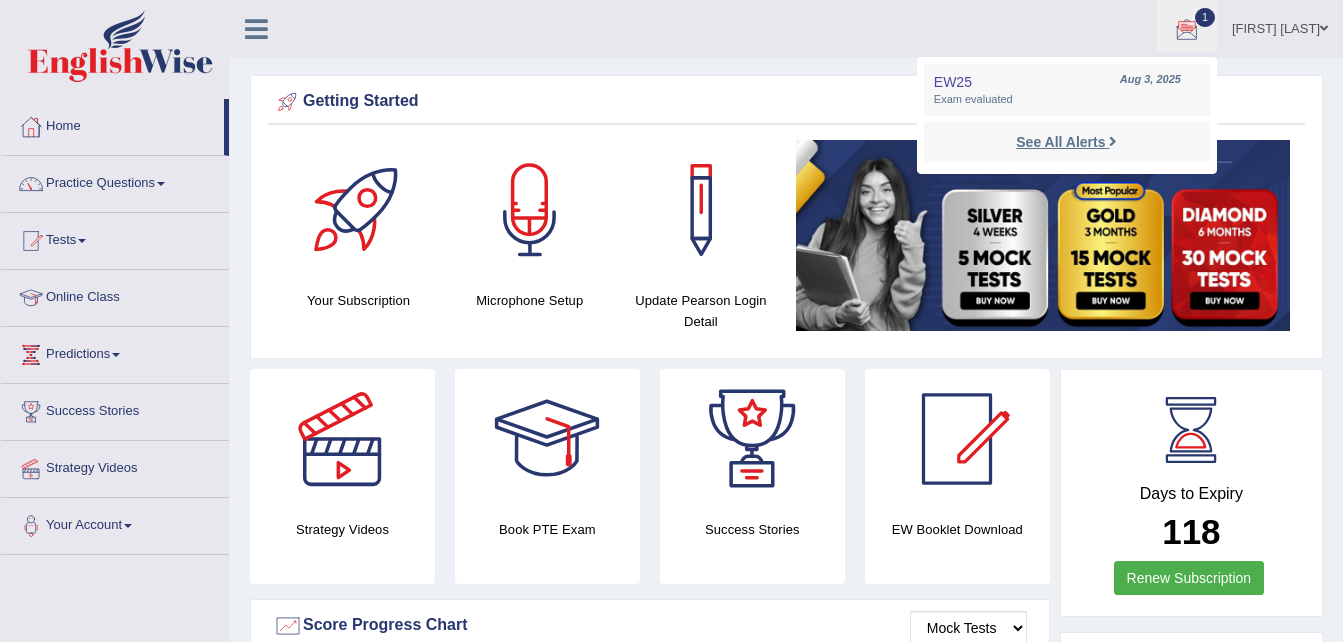 click on "See All Alerts" at bounding box center (1066, 142) 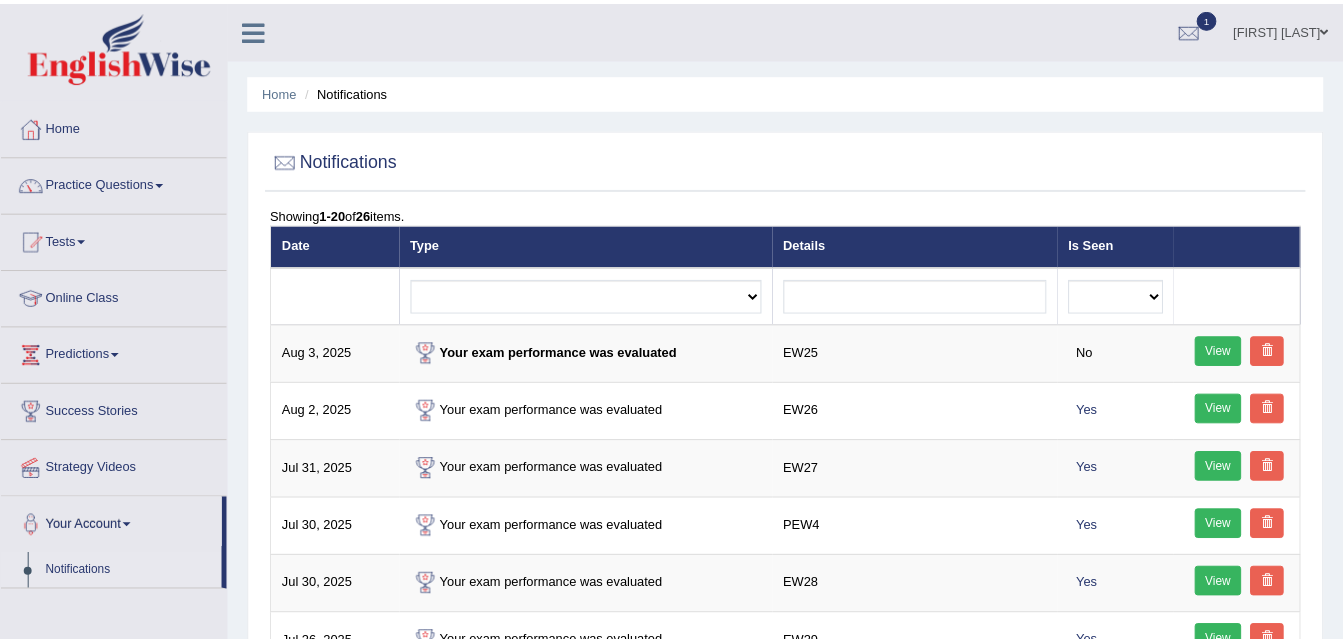 scroll, scrollTop: 0, scrollLeft: 0, axis: both 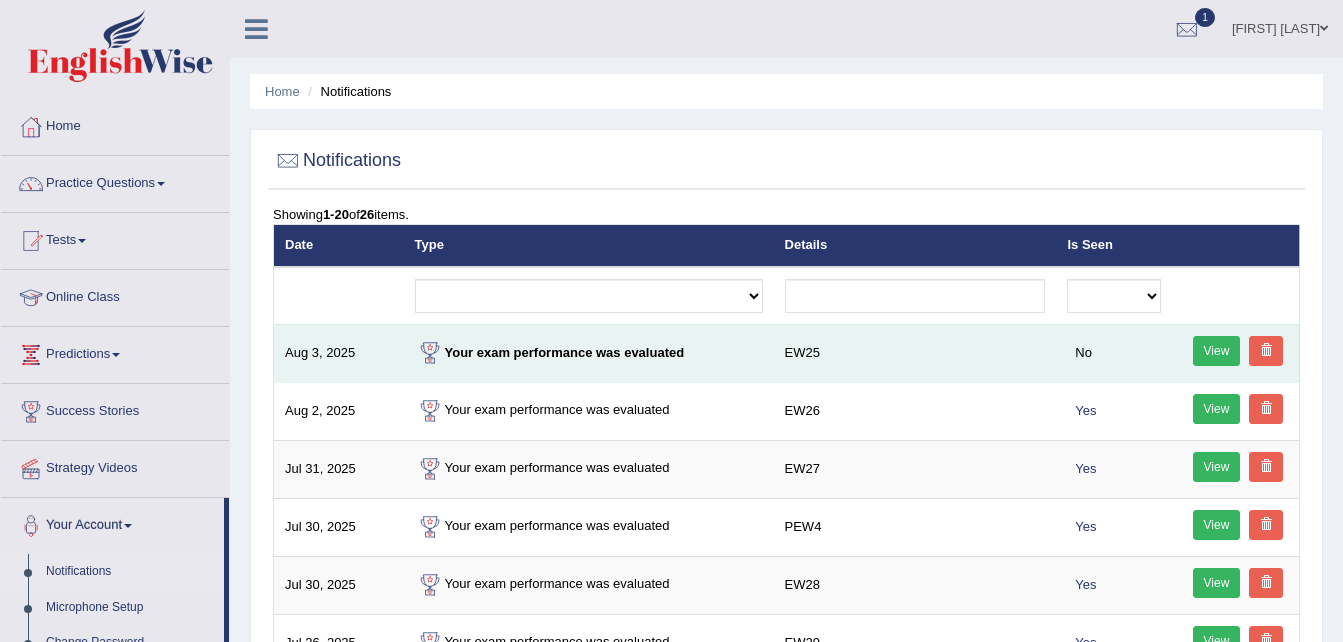 click on "View" at bounding box center [1217, 351] 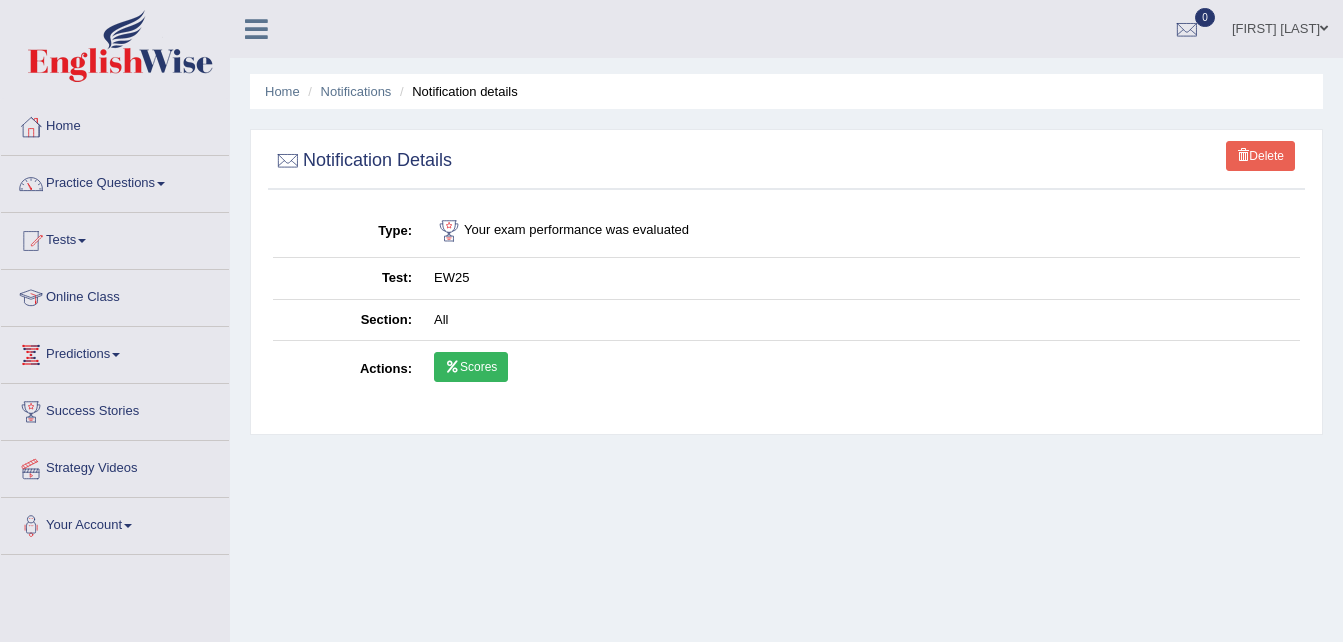 scroll, scrollTop: 0, scrollLeft: 0, axis: both 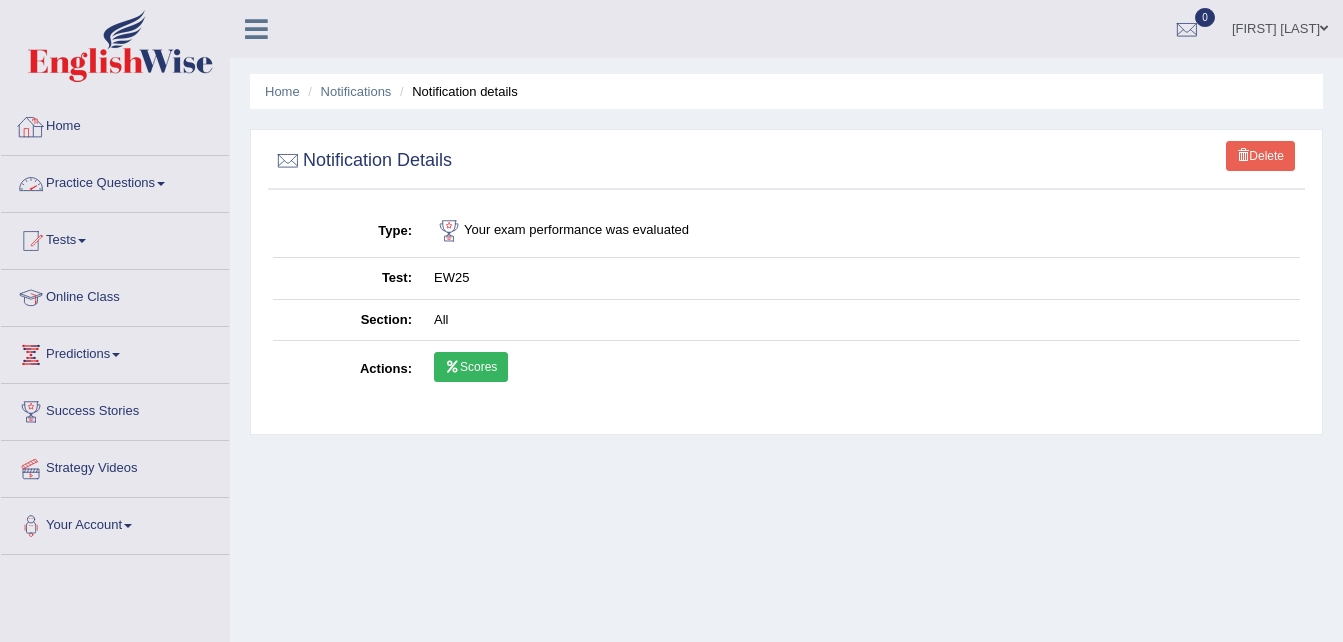 click on "Home" at bounding box center (115, 124) 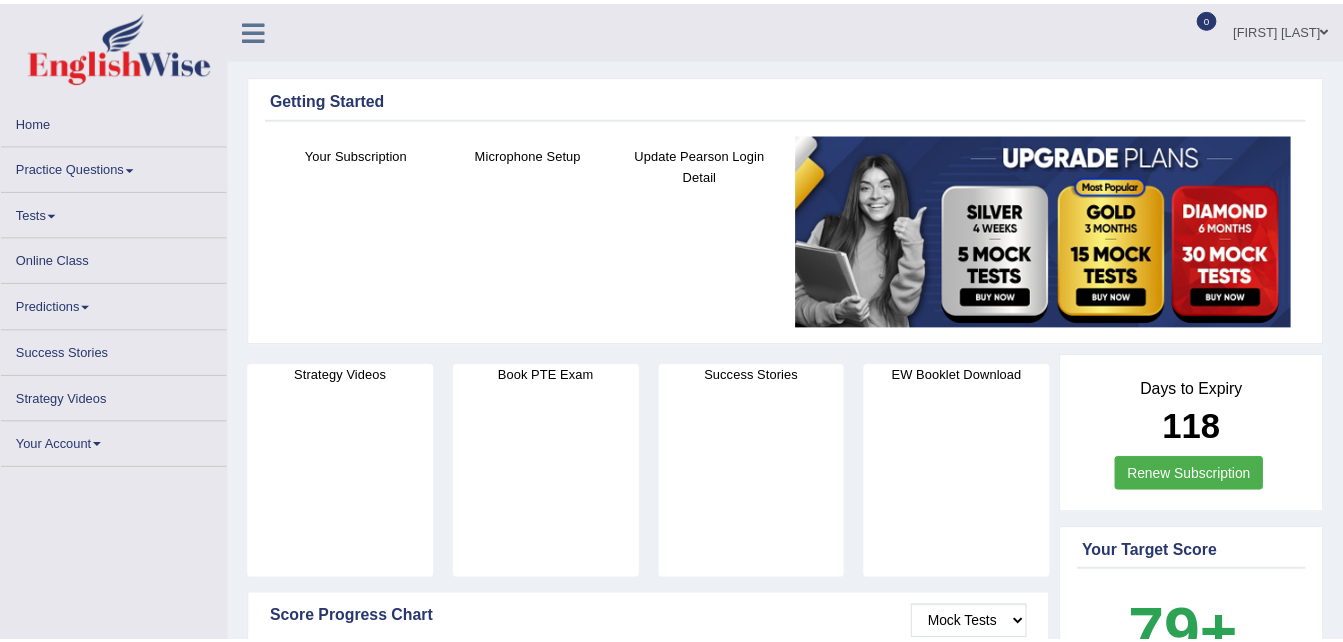 scroll, scrollTop: 0, scrollLeft: 0, axis: both 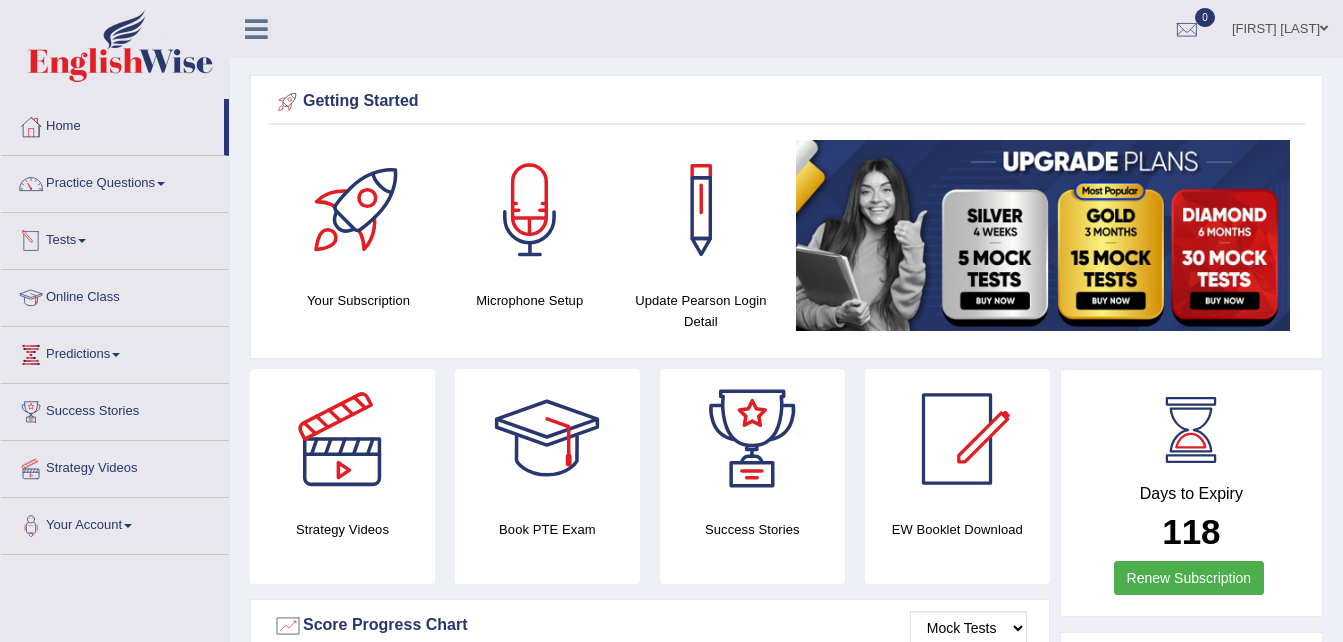 click on "Tests" at bounding box center (115, 238) 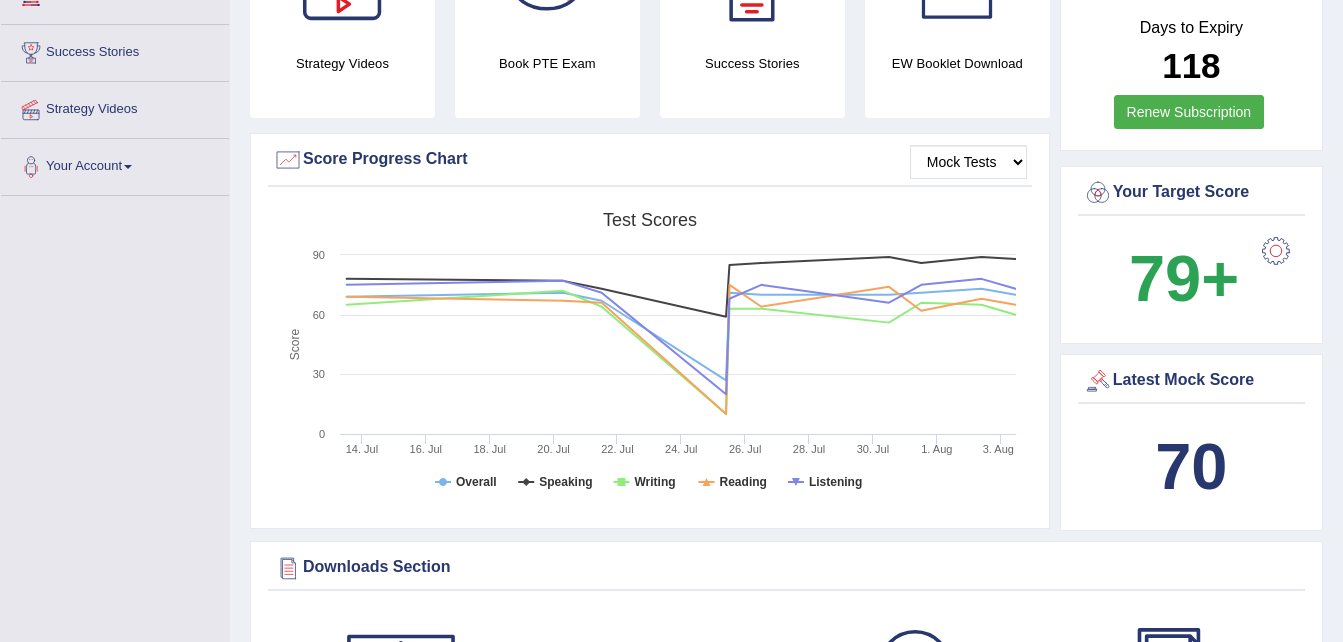 scroll, scrollTop: 460, scrollLeft: 0, axis: vertical 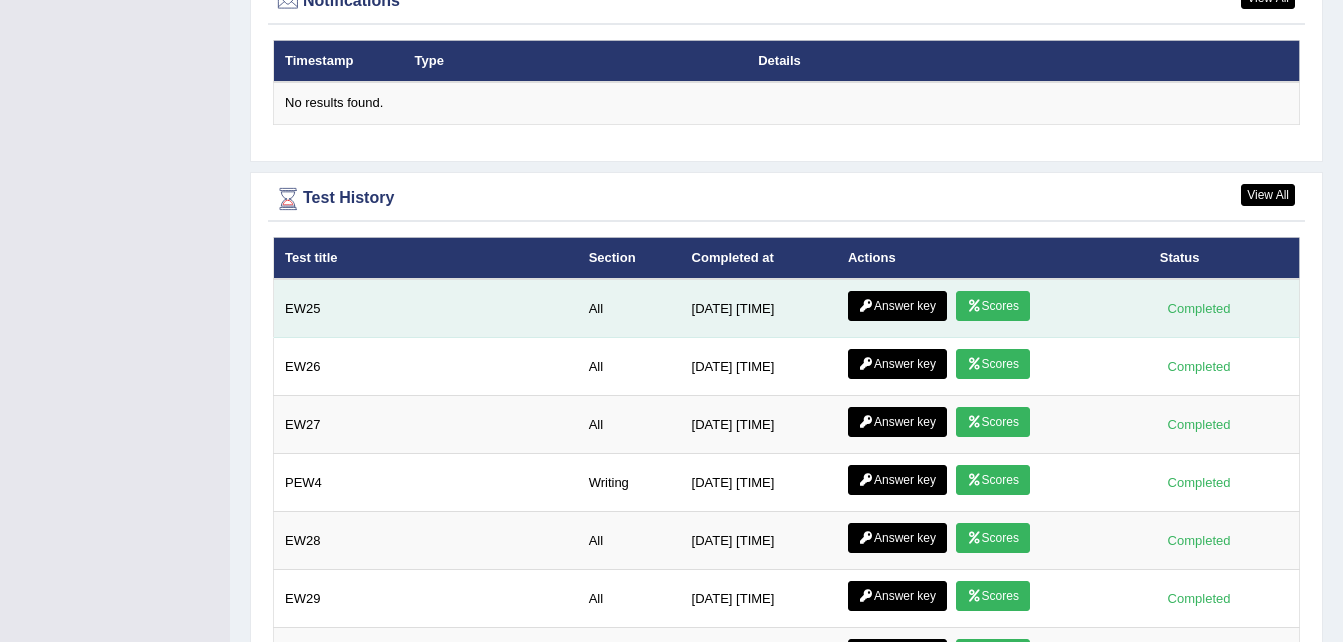click on "Answer key" at bounding box center [897, 306] 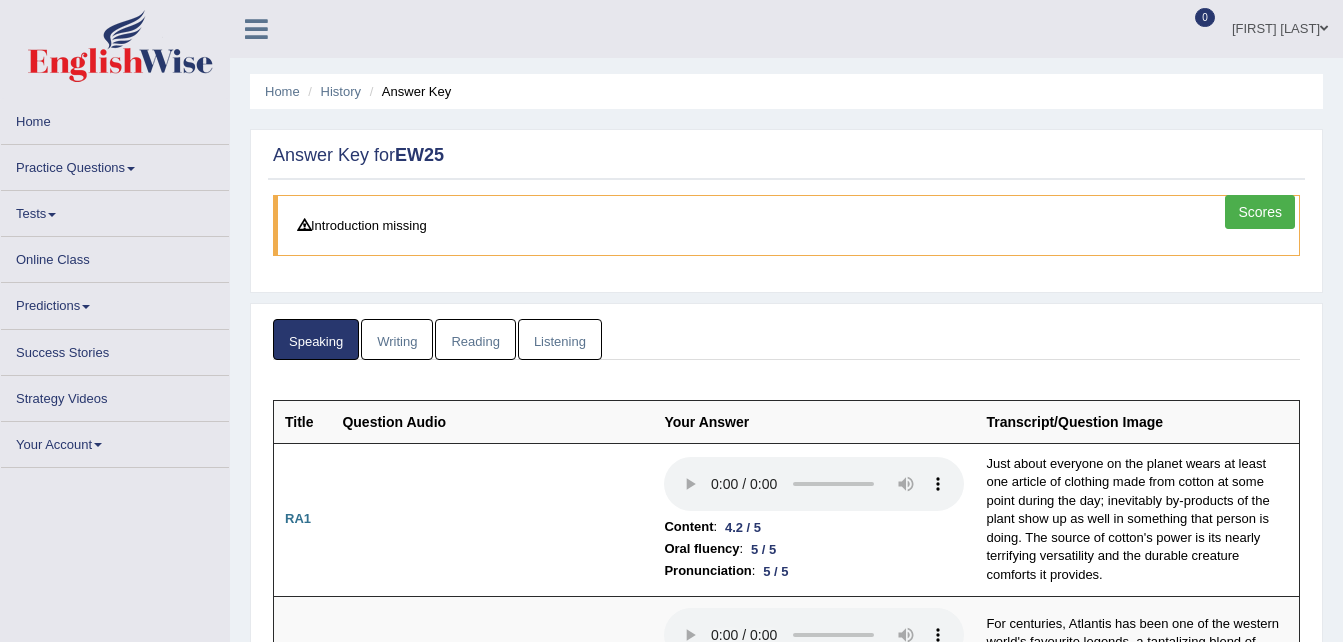 scroll, scrollTop: 0, scrollLeft: 0, axis: both 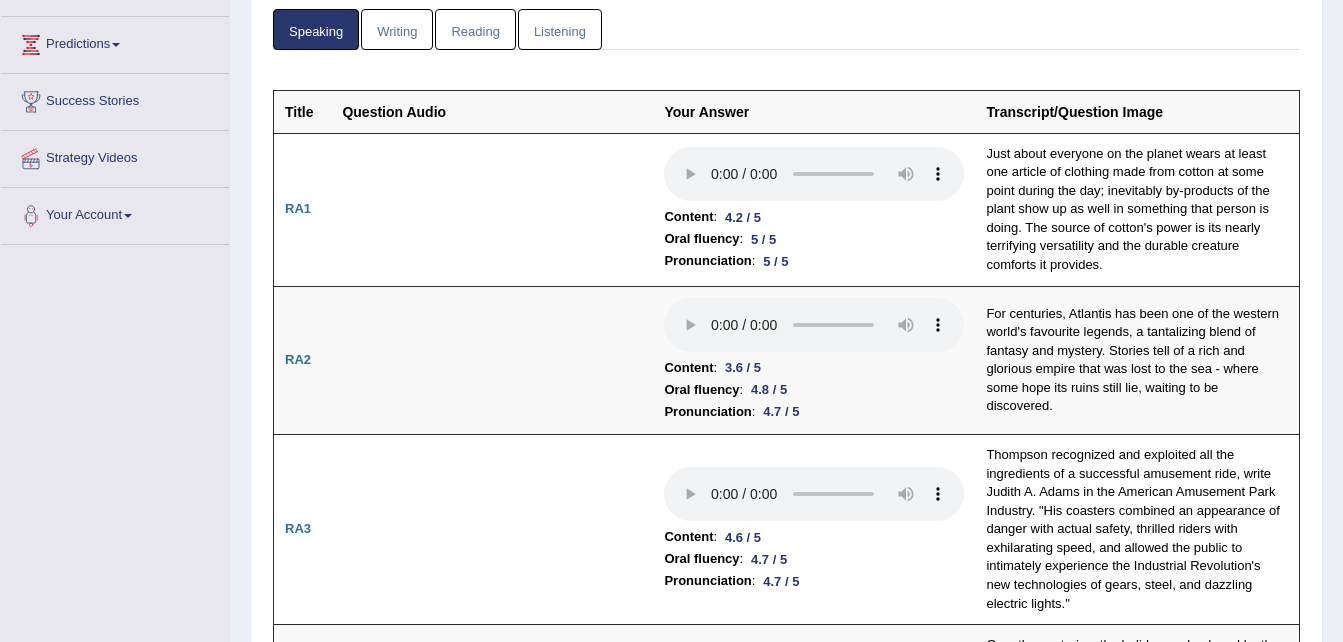 click on "Writing" at bounding box center [397, 29] 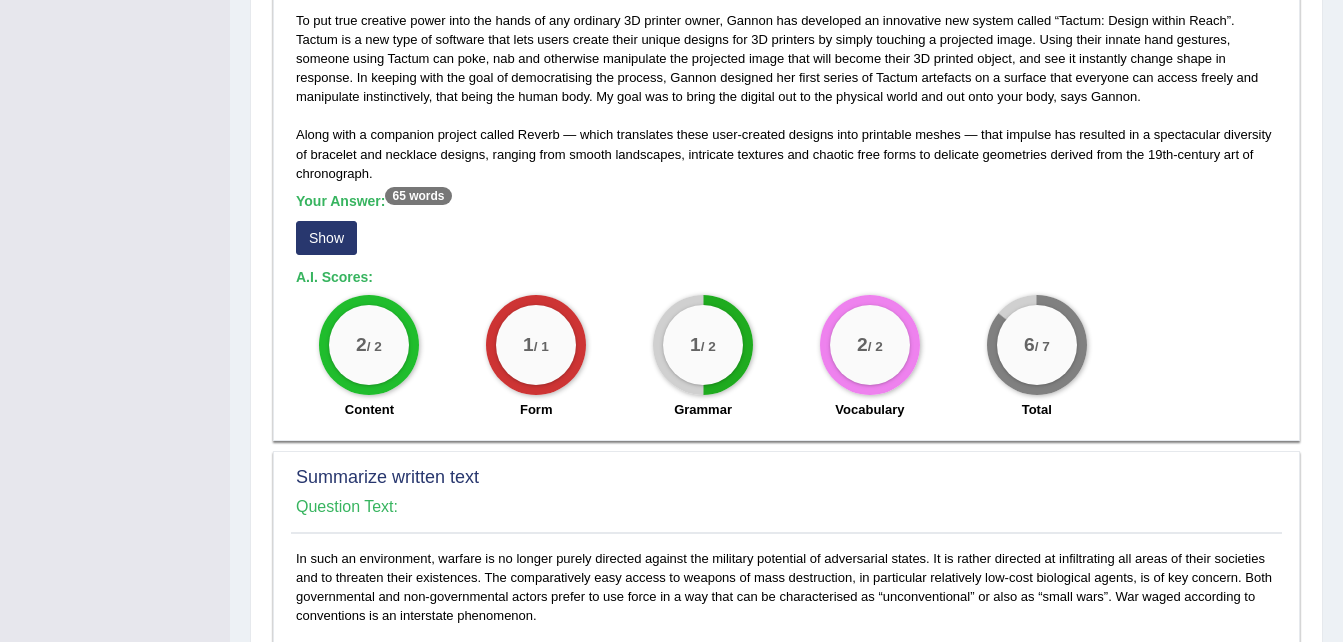 scroll, scrollTop: 627, scrollLeft: 0, axis: vertical 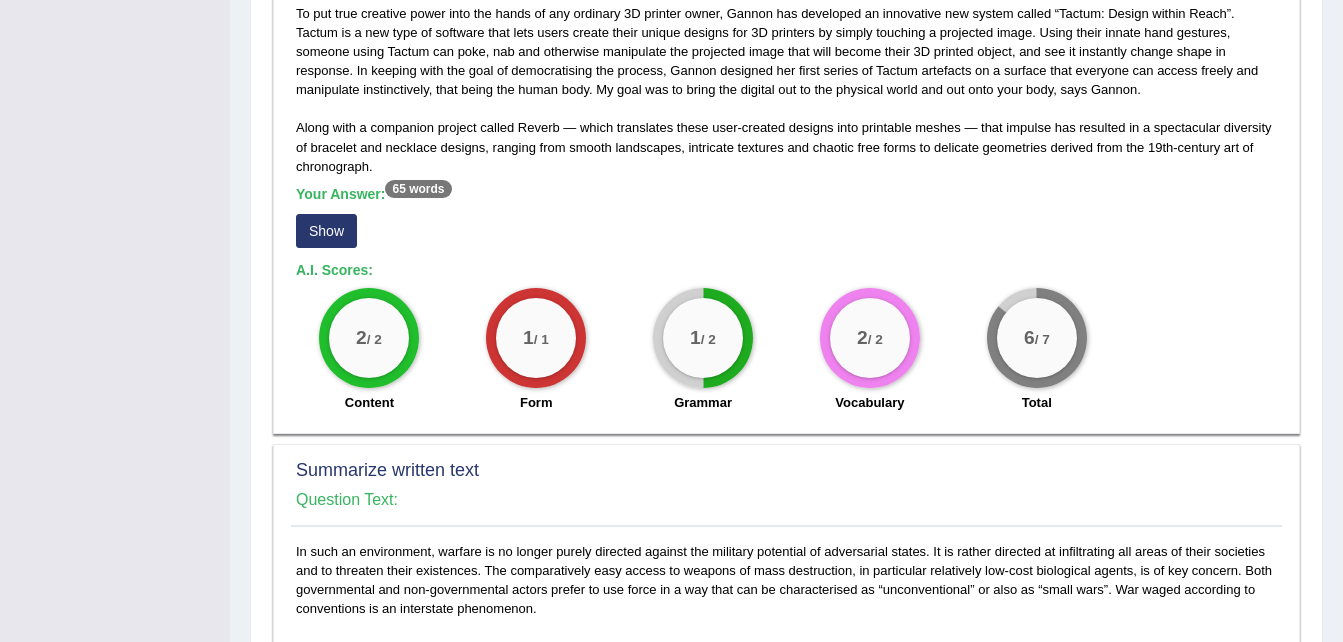click on "Show" at bounding box center [326, 231] 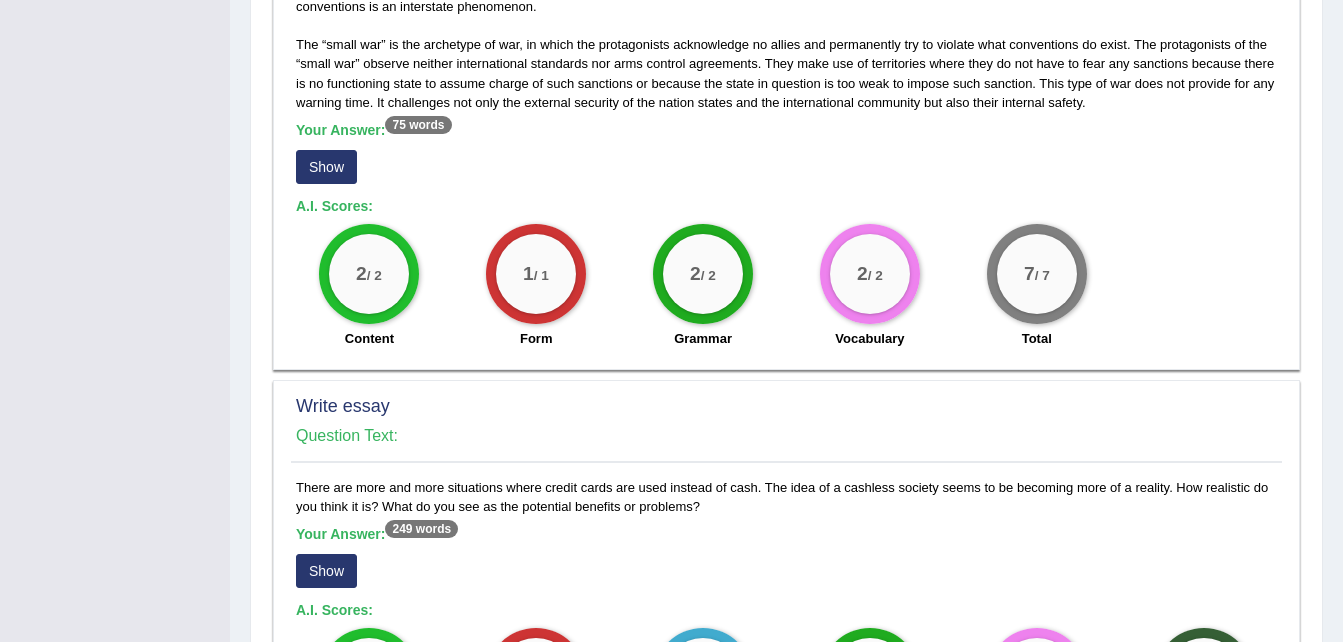 scroll, scrollTop: 1212, scrollLeft: 0, axis: vertical 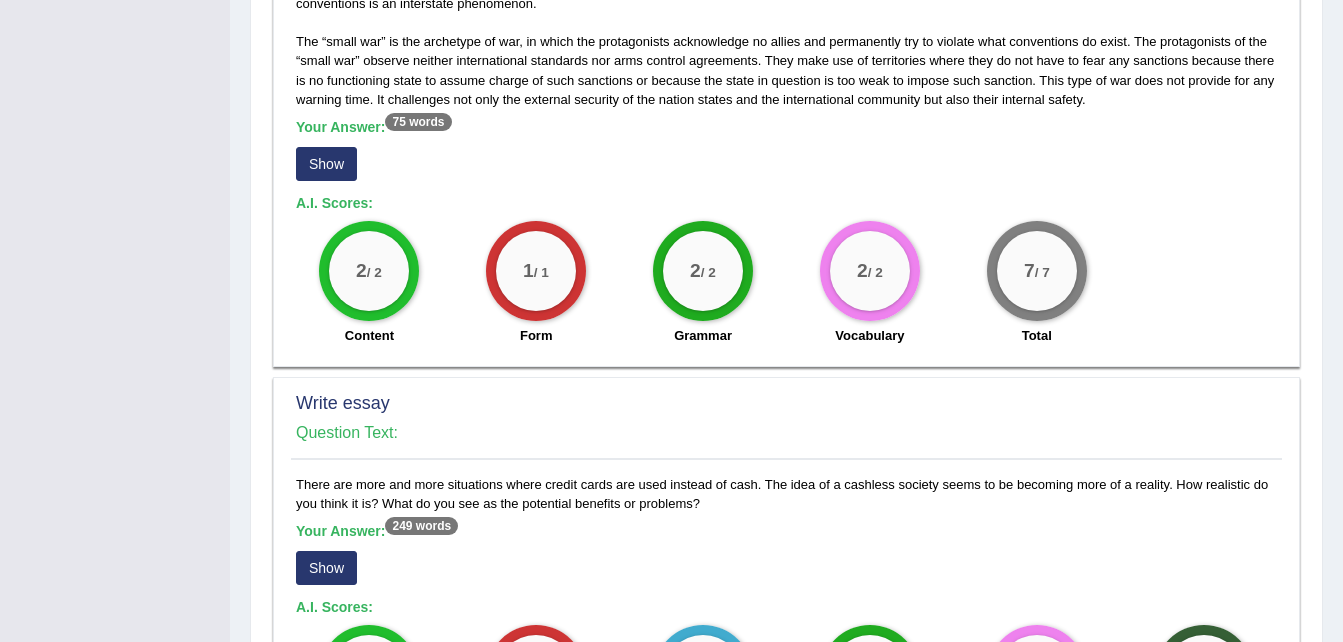 click on "Show" at bounding box center [326, 164] 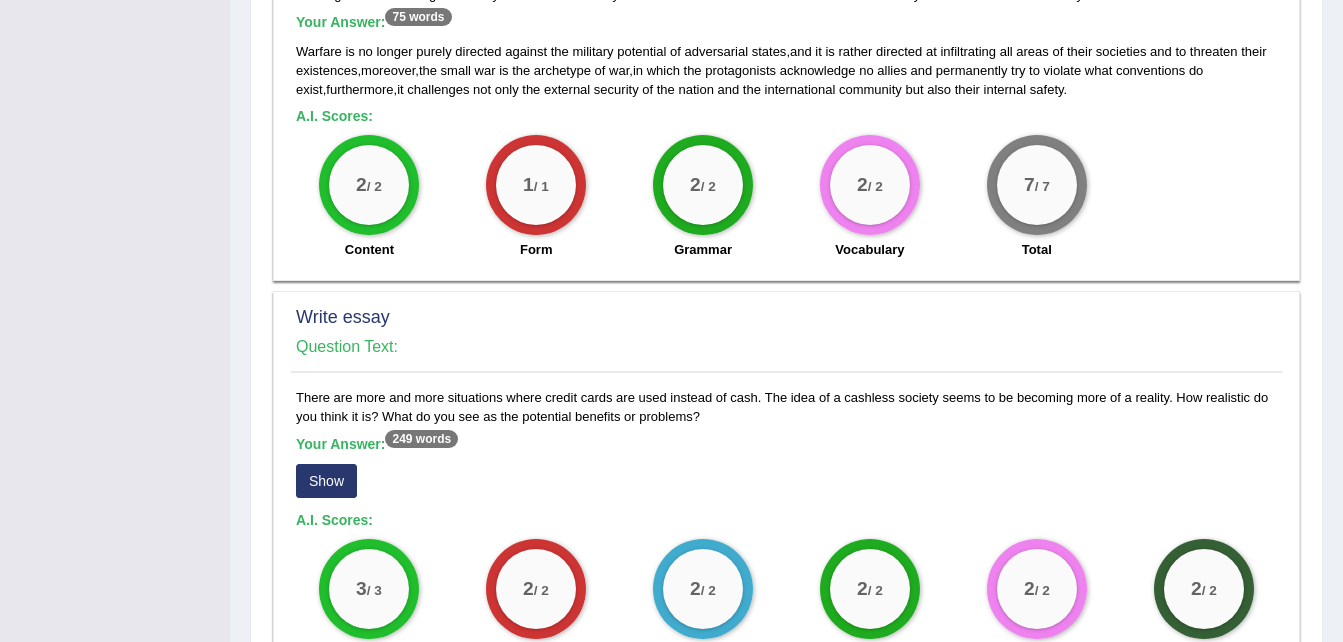 scroll, scrollTop: 1581, scrollLeft: 0, axis: vertical 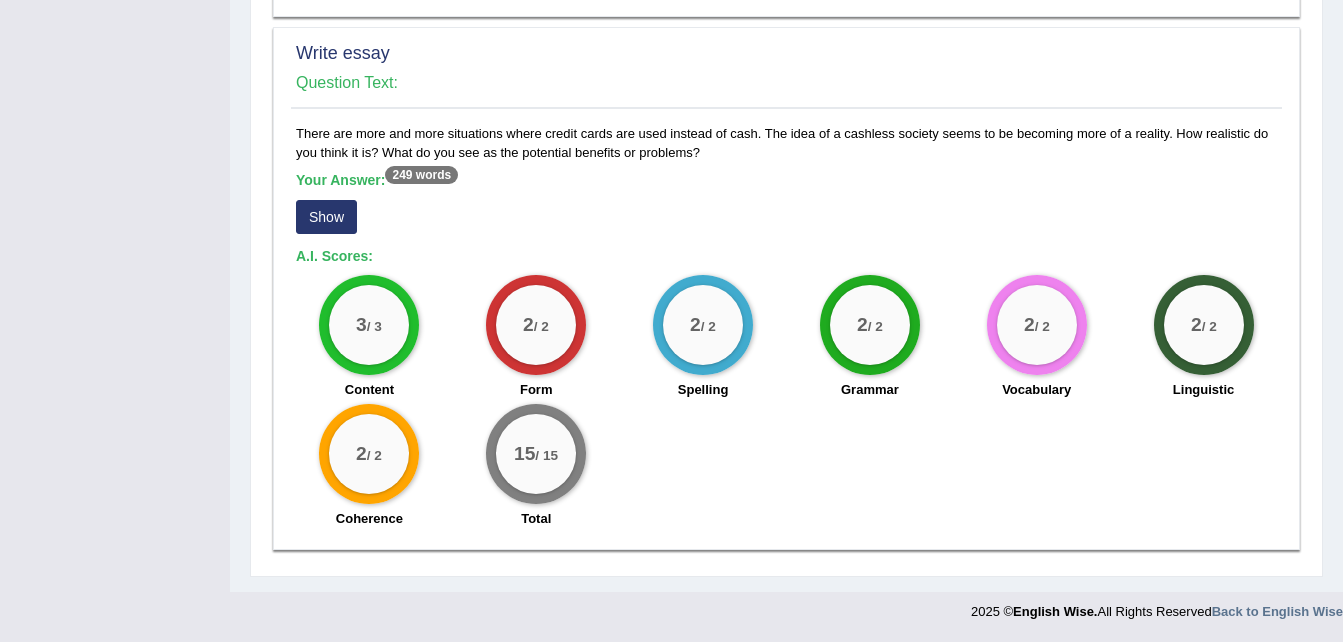 click on "Show" at bounding box center (326, 217) 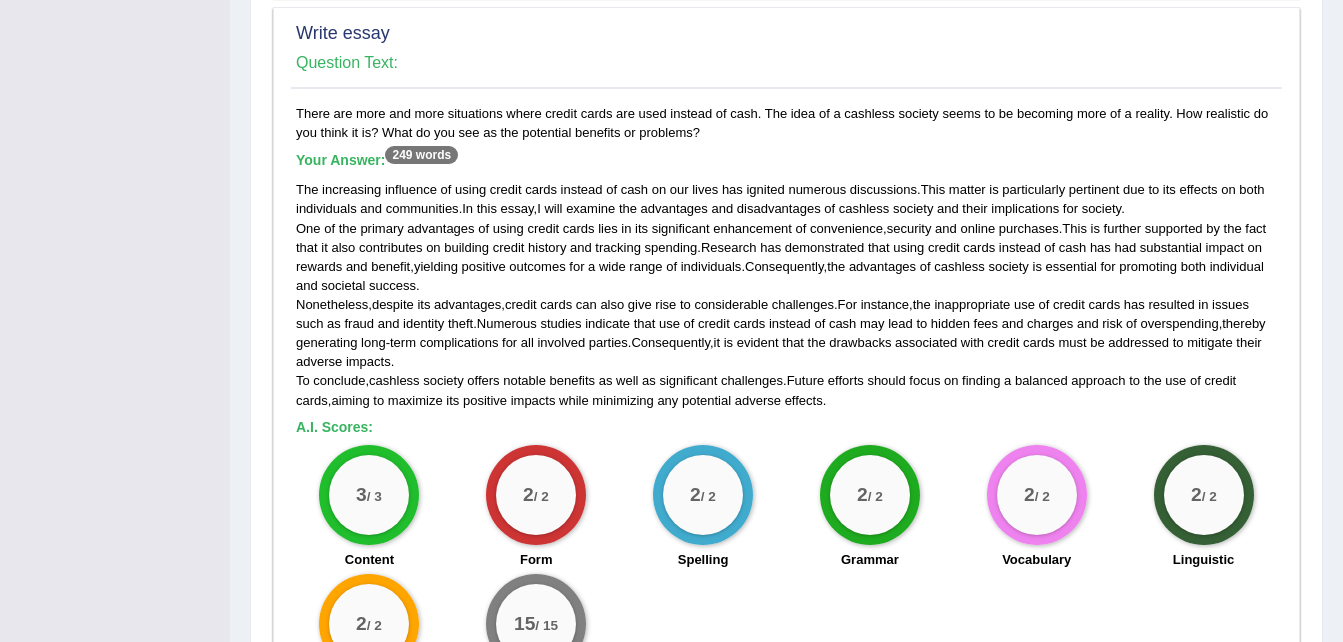 scroll, scrollTop: 1597, scrollLeft: 0, axis: vertical 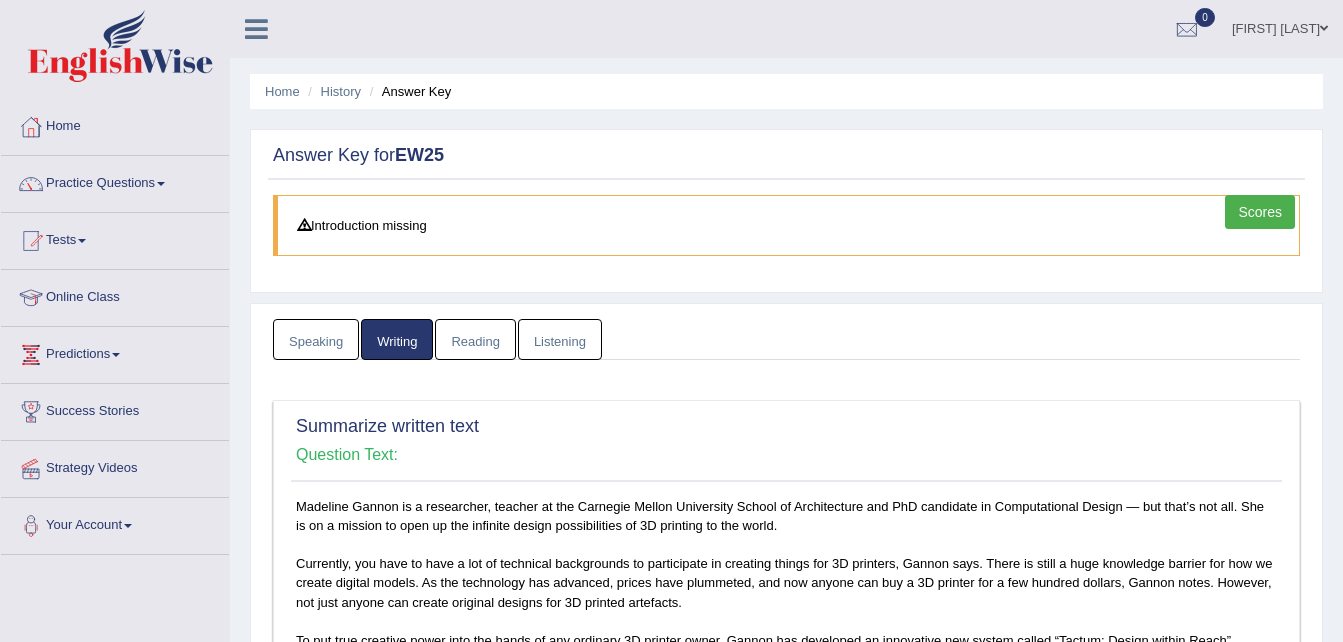click on "Reading" at bounding box center [475, 339] 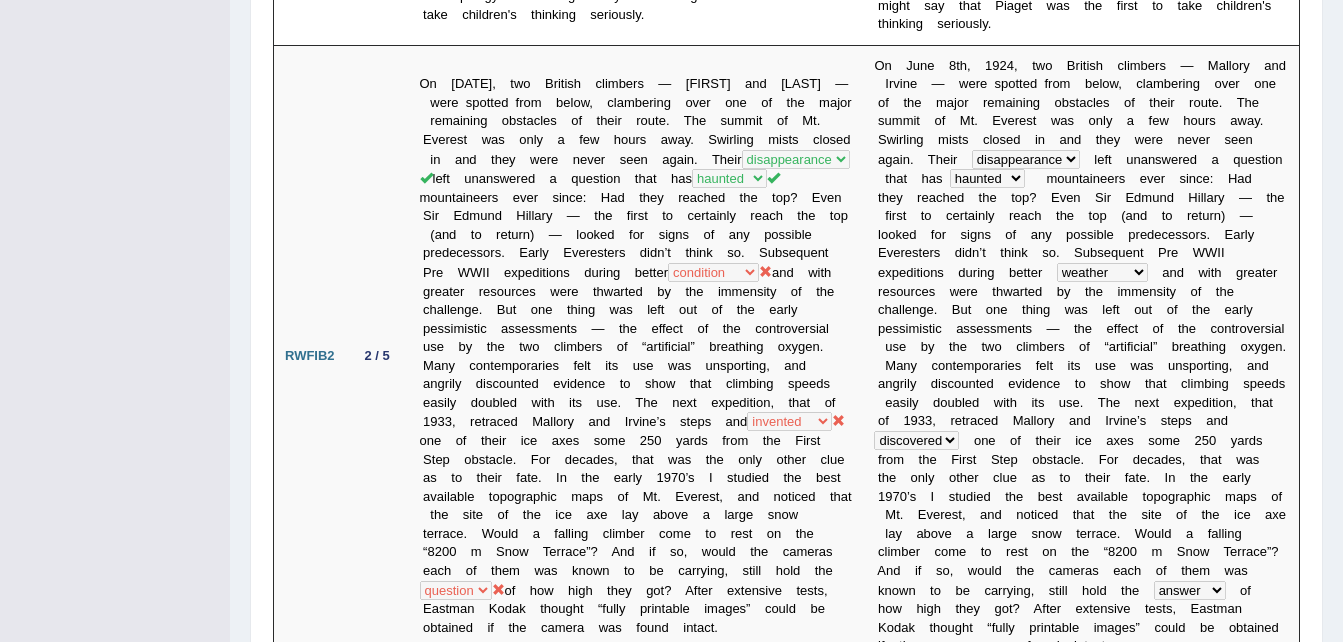 scroll, scrollTop: 917, scrollLeft: 0, axis: vertical 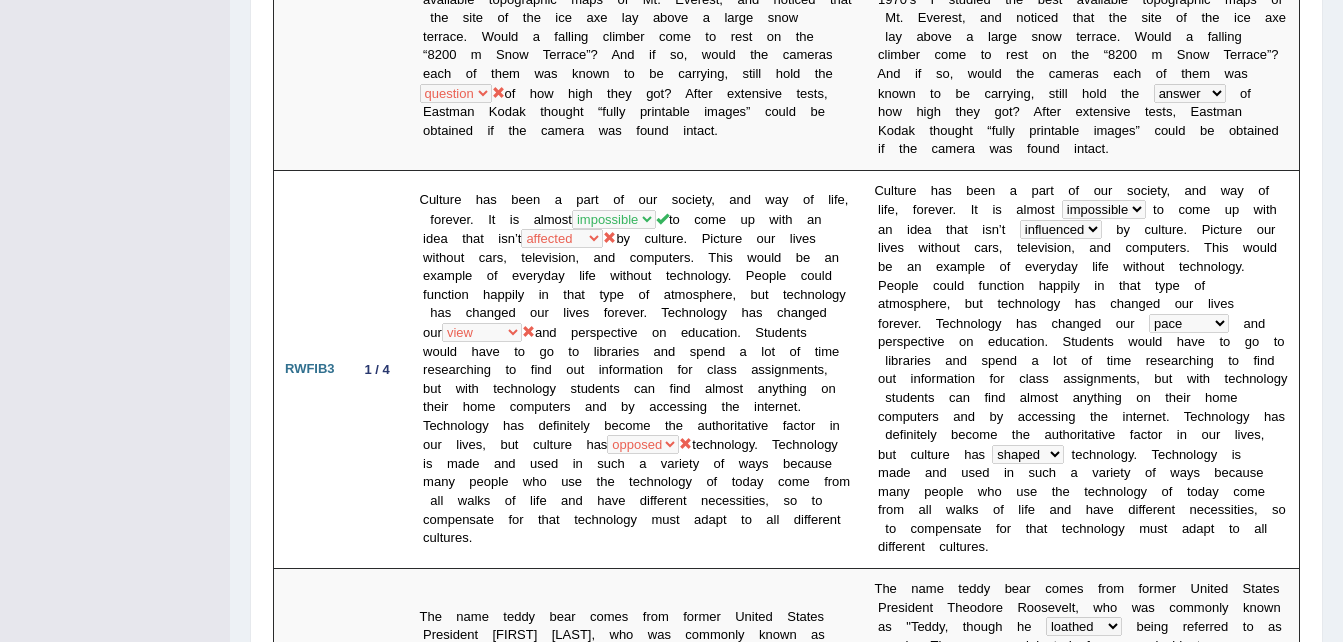 click on "Toggle navigation
Home
Practice Questions   Speaking Practice Read Aloud
Repeat Sentence
Describe Image
Re-tell Lecture
Answer Short Question
Summarize Group Discussion
Respond To A Situation
Writing Practice  Summarize Written Text
Write Essay
Reading Practice  Reading & Writing: Fill In The Blanks
Choose Multiple Answers
Re-order Paragraphs
Fill In The Blanks
Choose Single Answer
Listening Practice  Summarize Spoken Text
Highlight Incorrect Words
Highlight Correct Summary
Select Missing Word
Choose Single Answer
Choose Multiple Answers
Fill In The Blanks
Write From Dictation
Pronunciation
Tests  Take Practice Sectional Test
Take Mock Test" at bounding box center [671, 1160] 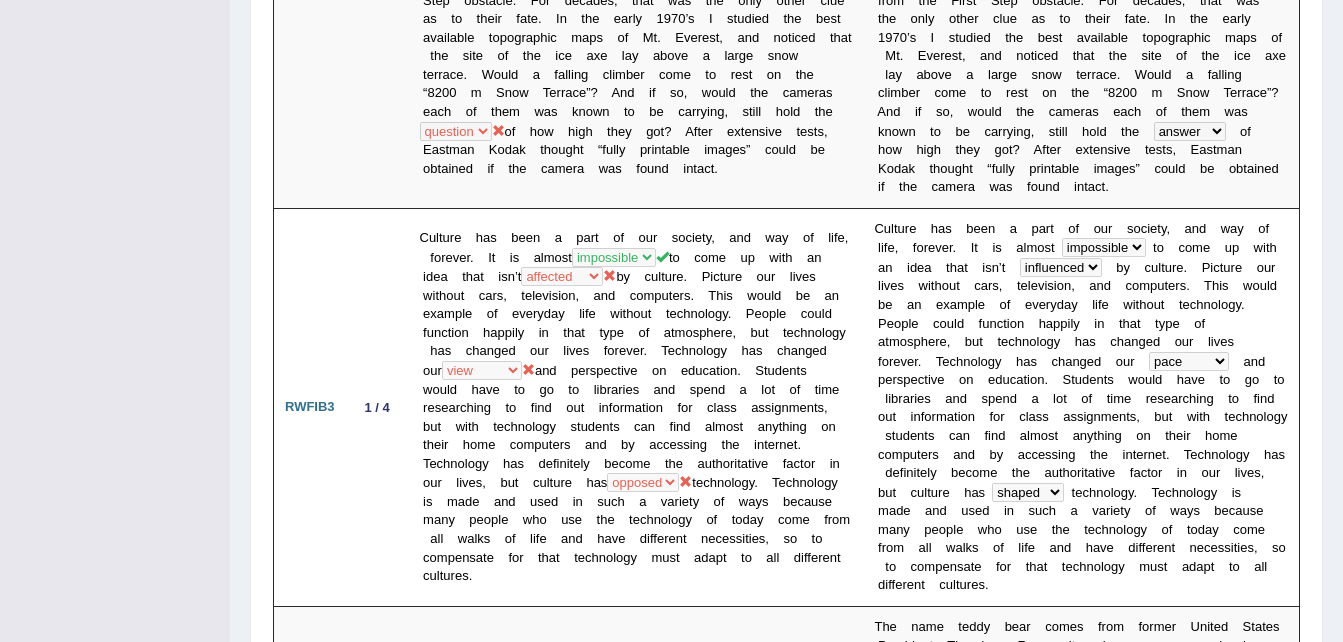 scroll, scrollTop: 1383, scrollLeft: 0, axis: vertical 